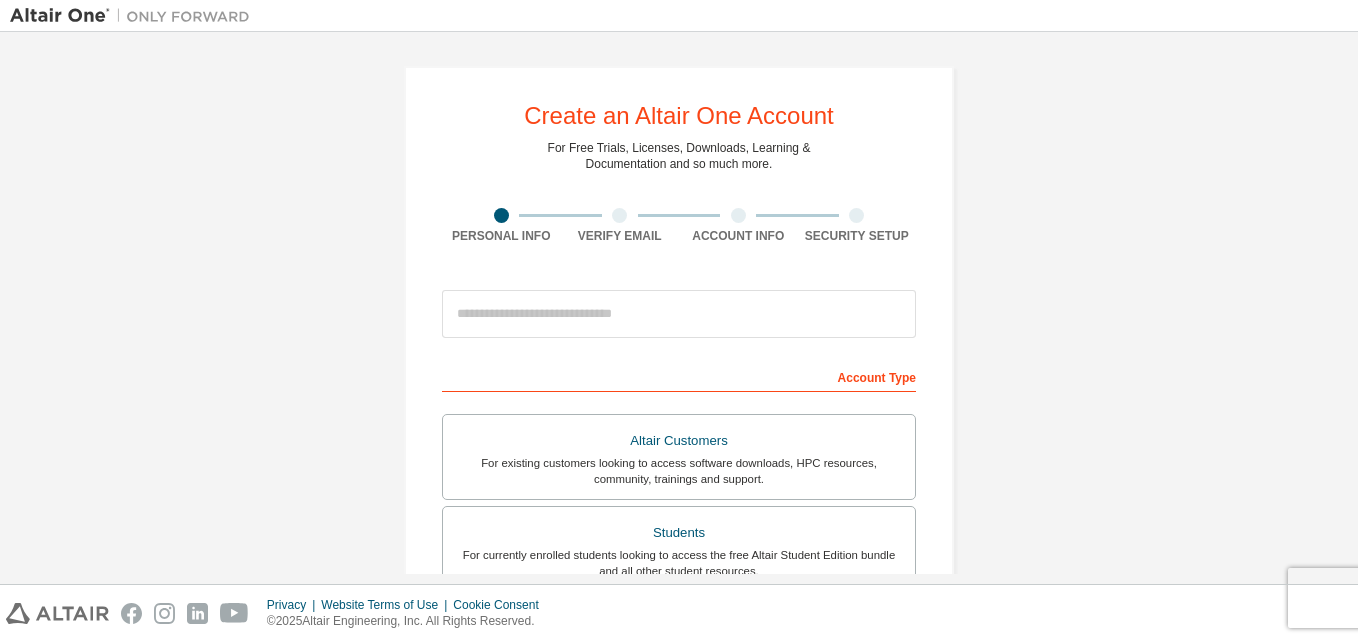 scroll, scrollTop: 0, scrollLeft: 0, axis: both 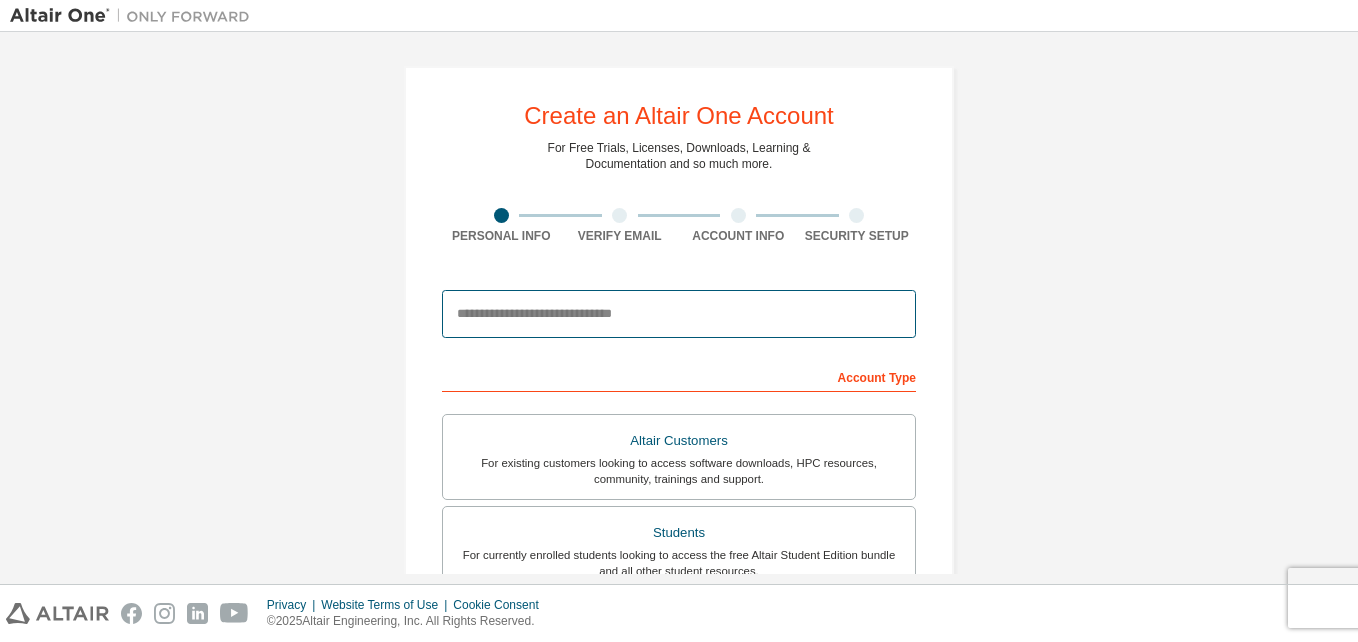click at bounding box center (679, 314) 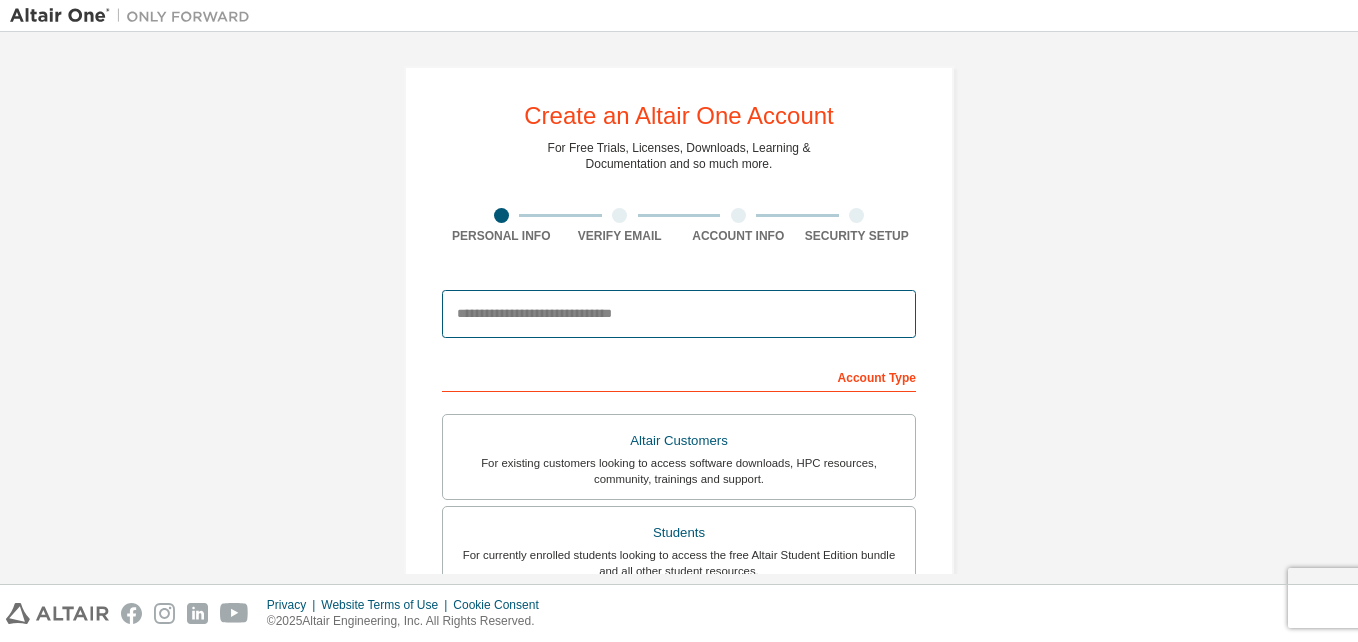 type on "**********" 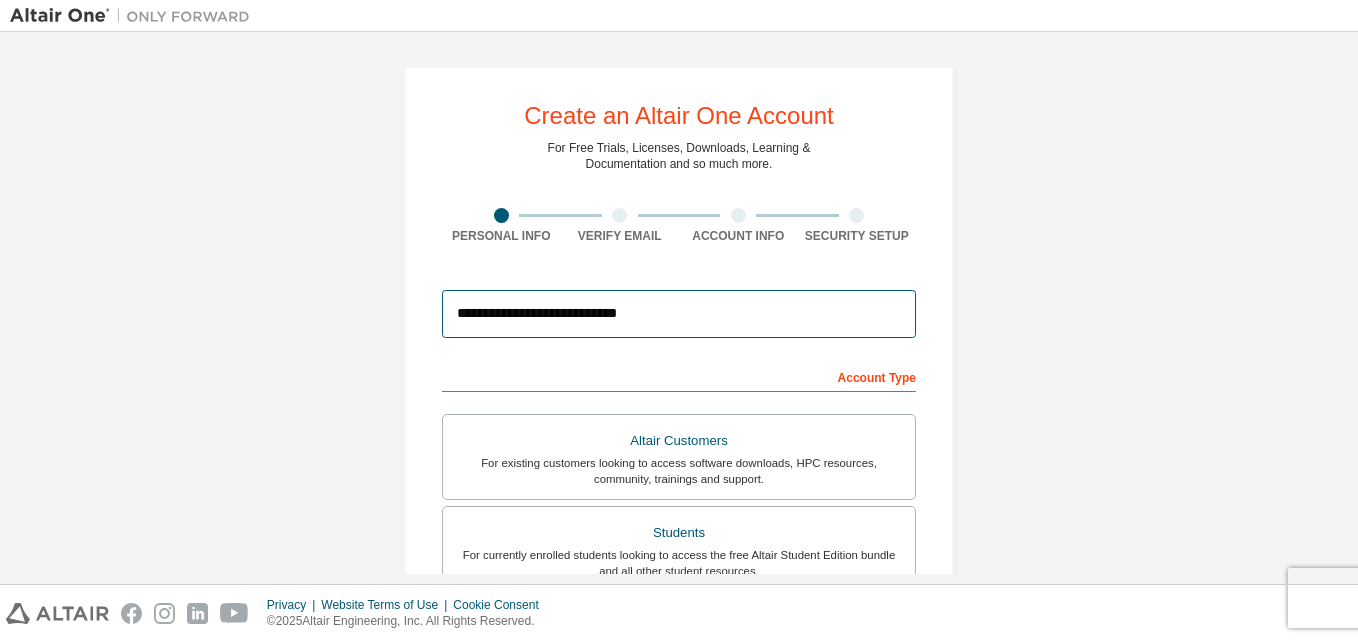 type on "*****" 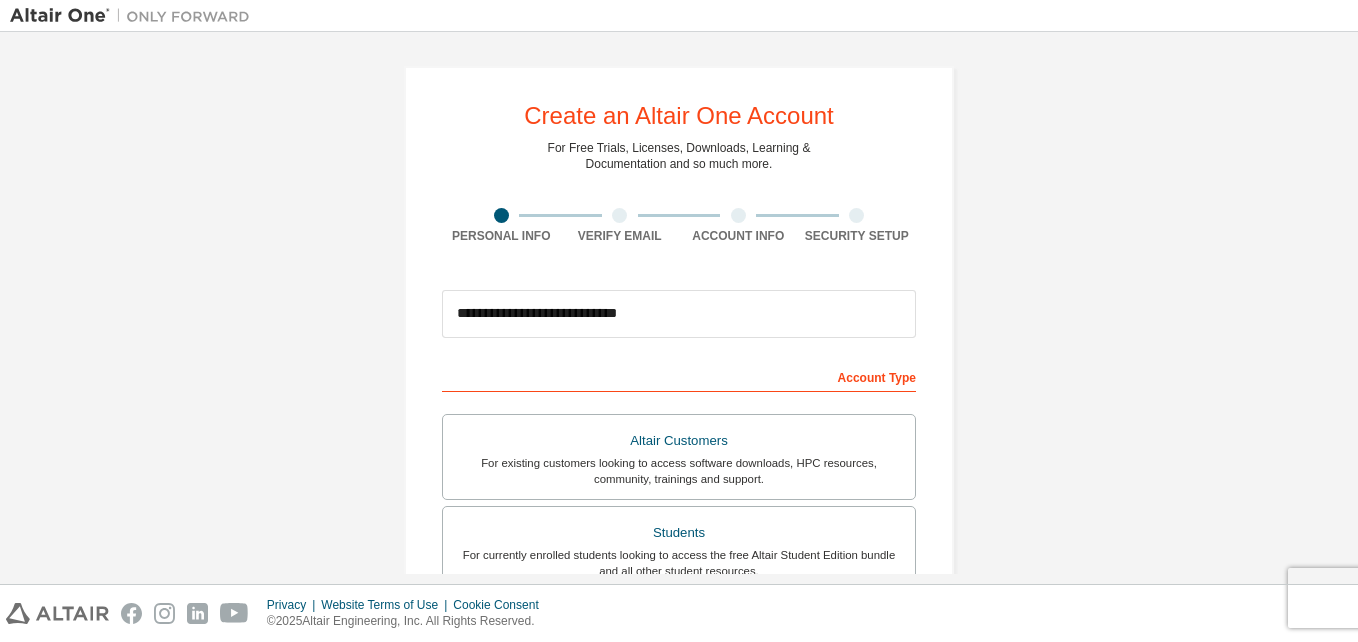 type on "****" 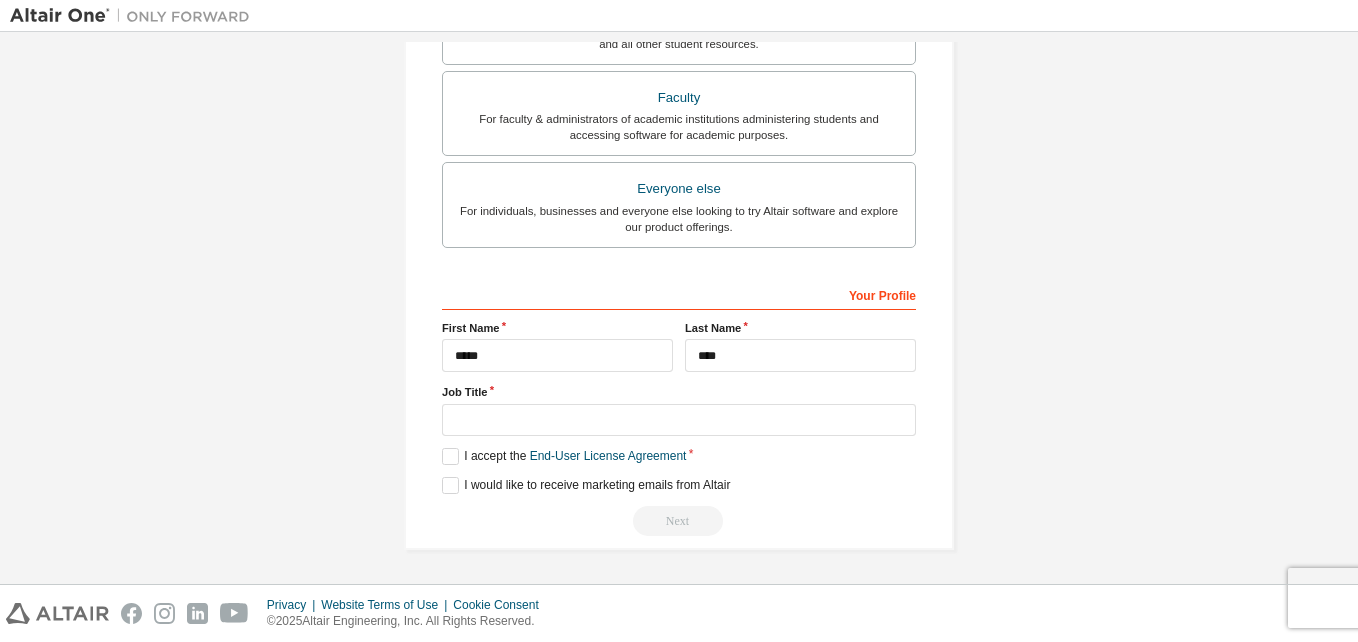 scroll, scrollTop: 455, scrollLeft: 0, axis: vertical 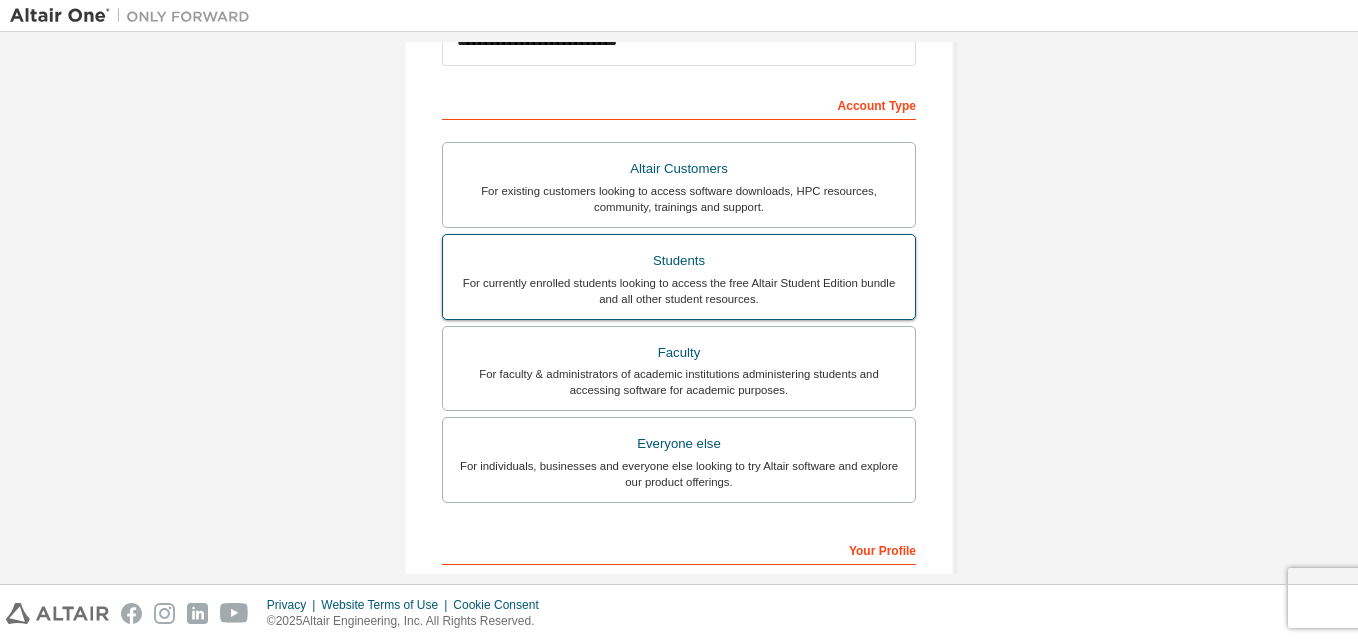 click on "For currently enrolled students looking to access the free Altair Student Edition bundle and all other student resources." at bounding box center [679, 291] 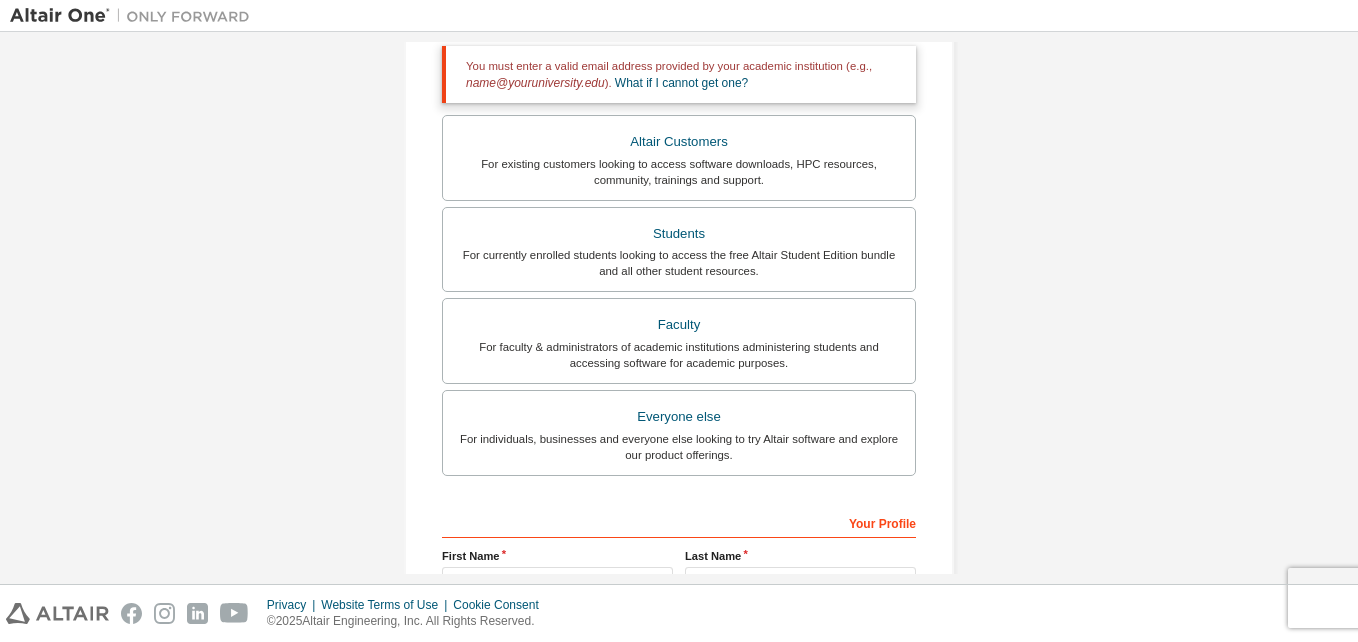 scroll, scrollTop: 403, scrollLeft: 0, axis: vertical 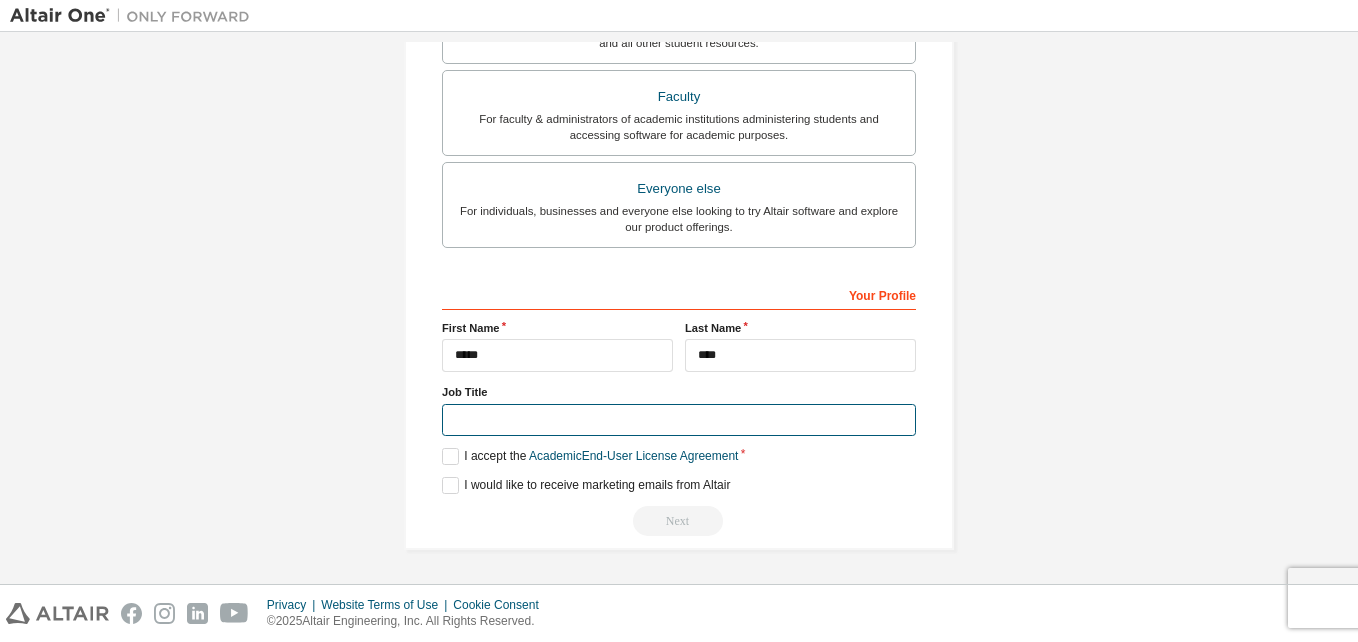 click at bounding box center (679, 420) 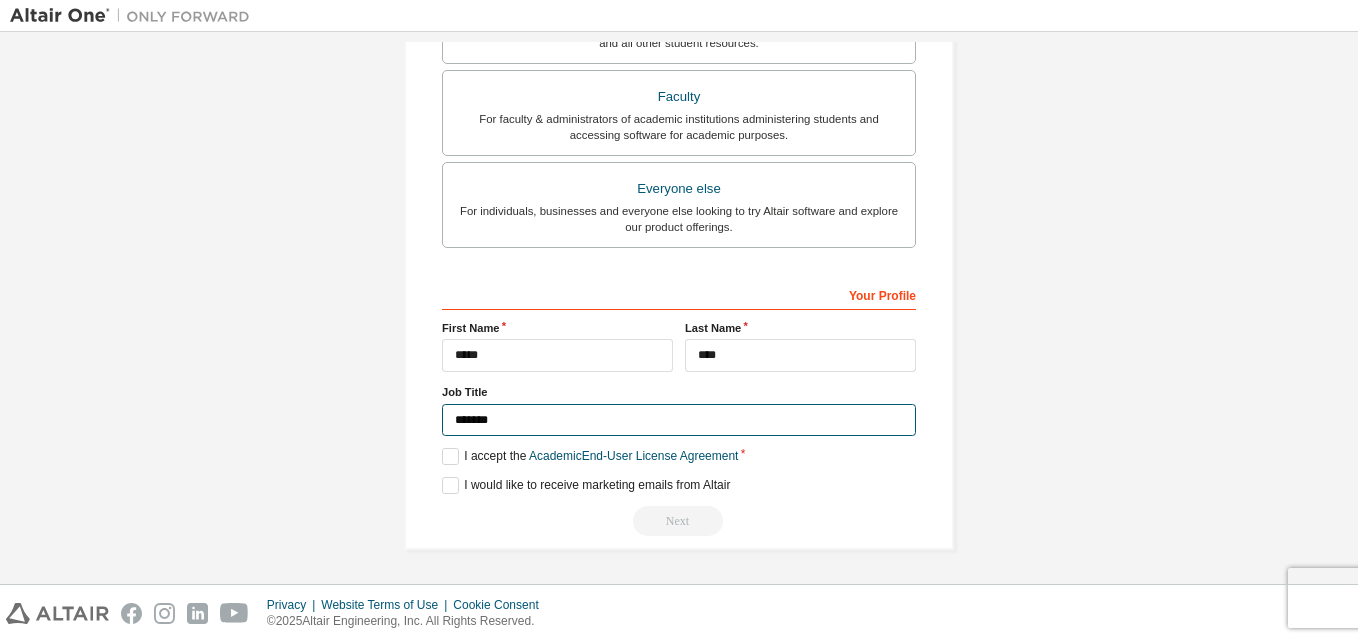 type on "*******" 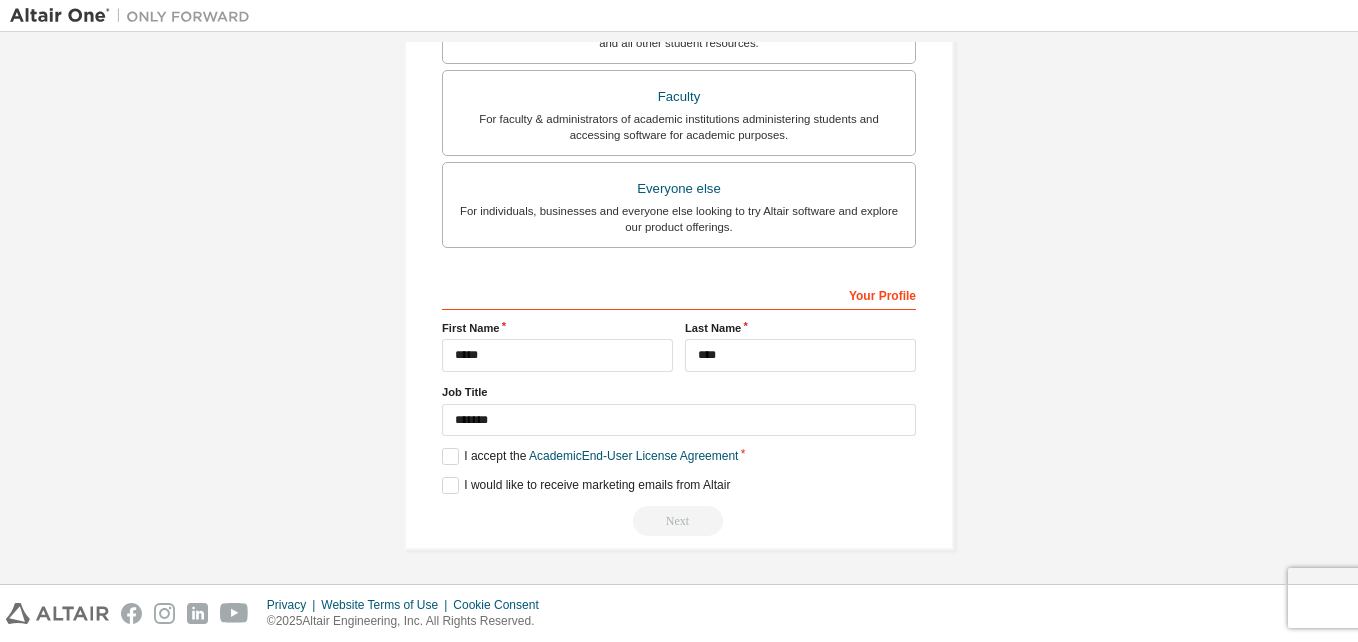 click on "Your Profile [FIRST] [LAST] Job Title ******* Please provide [STATE]/[PROVINCE] to help us route sales and support resources to you more efficiently. I accept the   Academic   End-User License Agreement I would like to receive marketing emails from Altair Next" at bounding box center (679, 407) 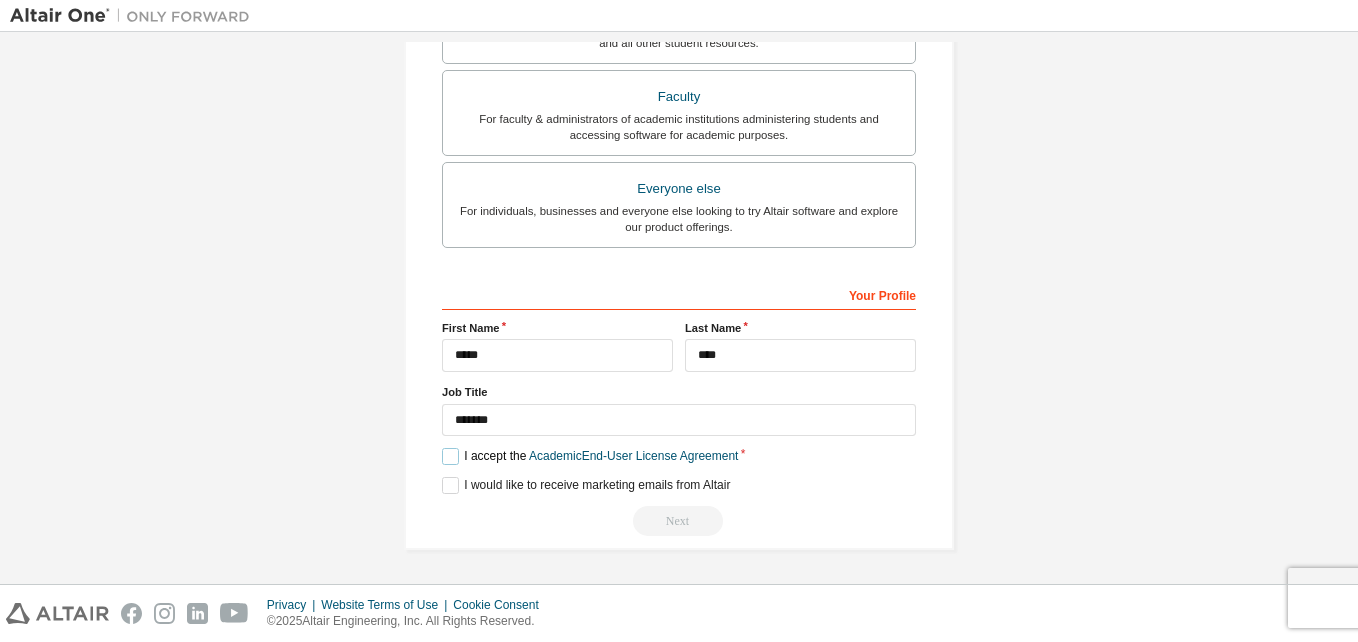 click on "I accept the   Academic   End-User License Agreement" at bounding box center (590, 456) 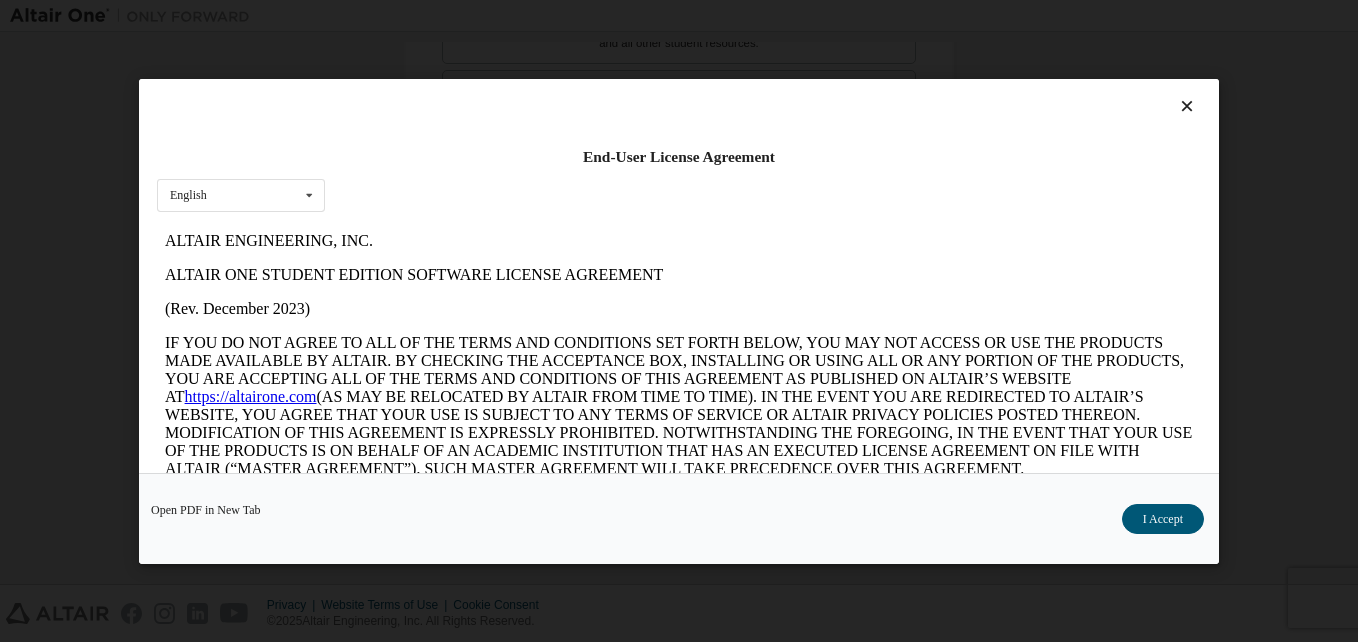 scroll, scrollTop: 0, scrollLeft: 0, axis: both 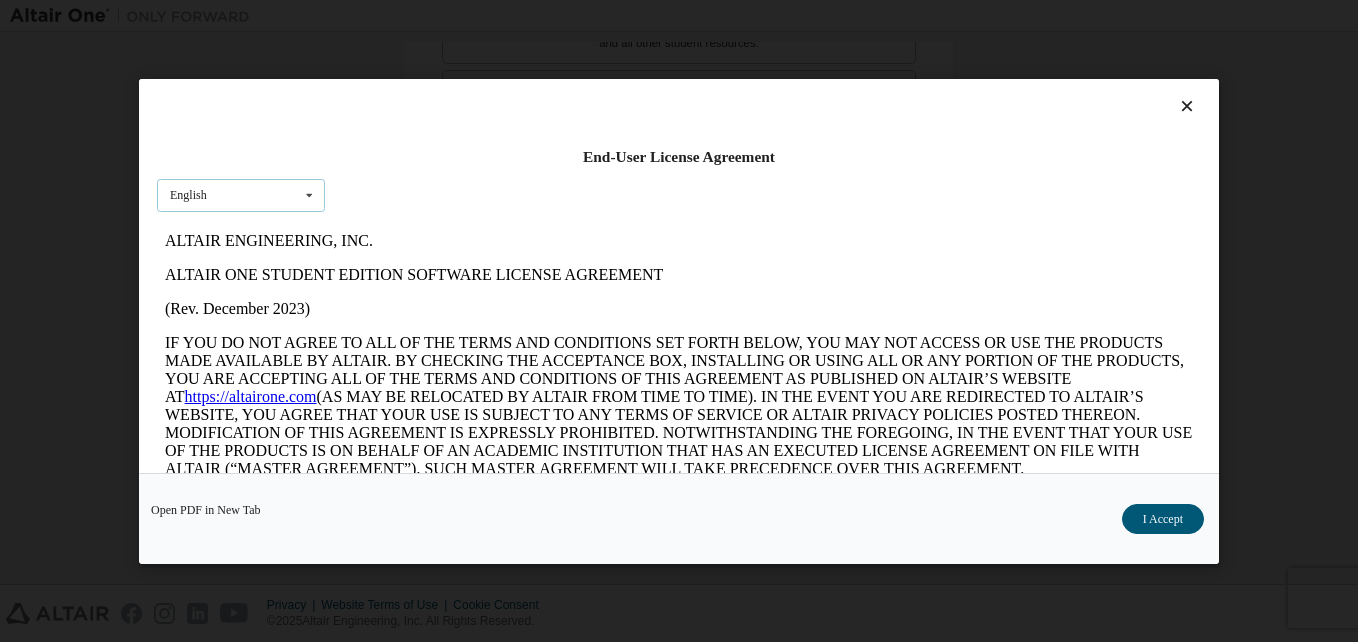 click at bounding box center (309, 195) 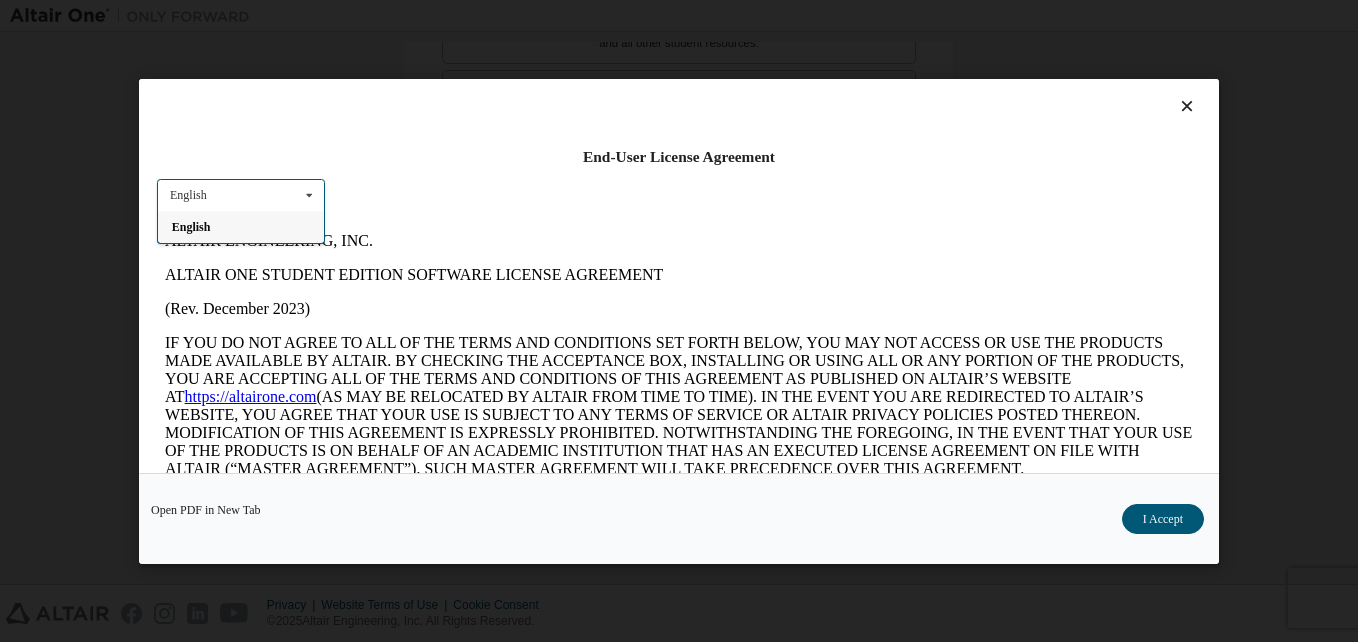 click at bounding box center [309, 195] 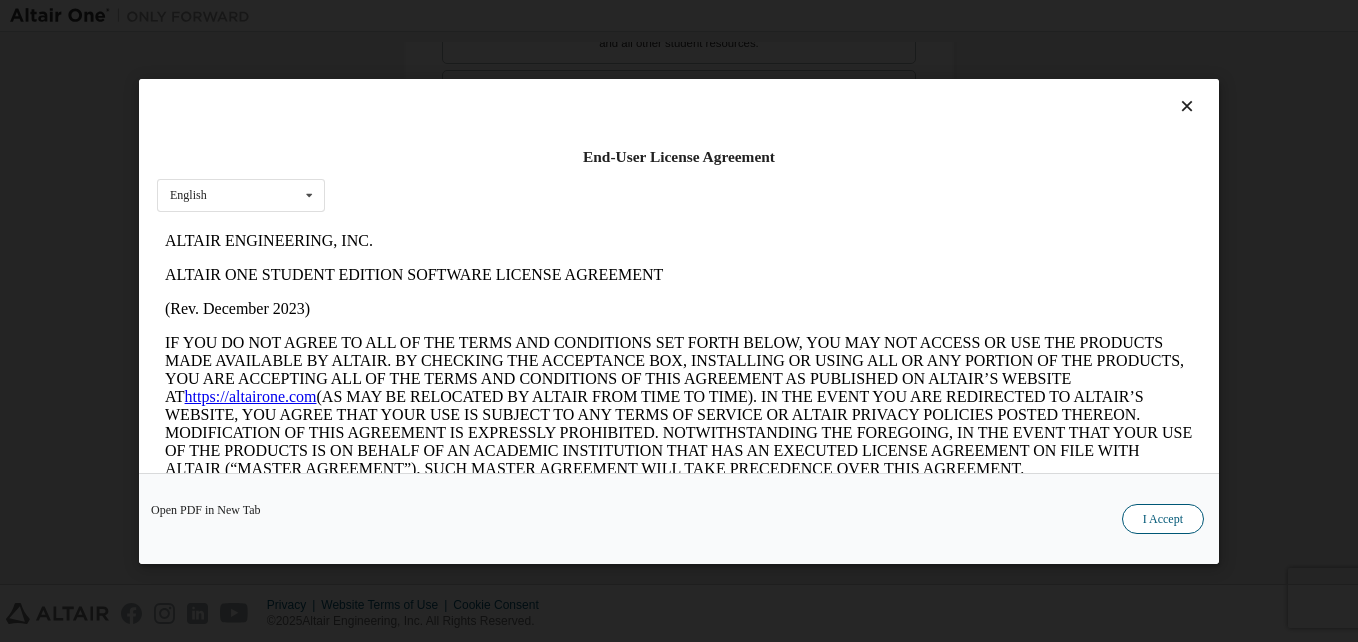 click on "I Accept" at bounding box center [1163, 518] 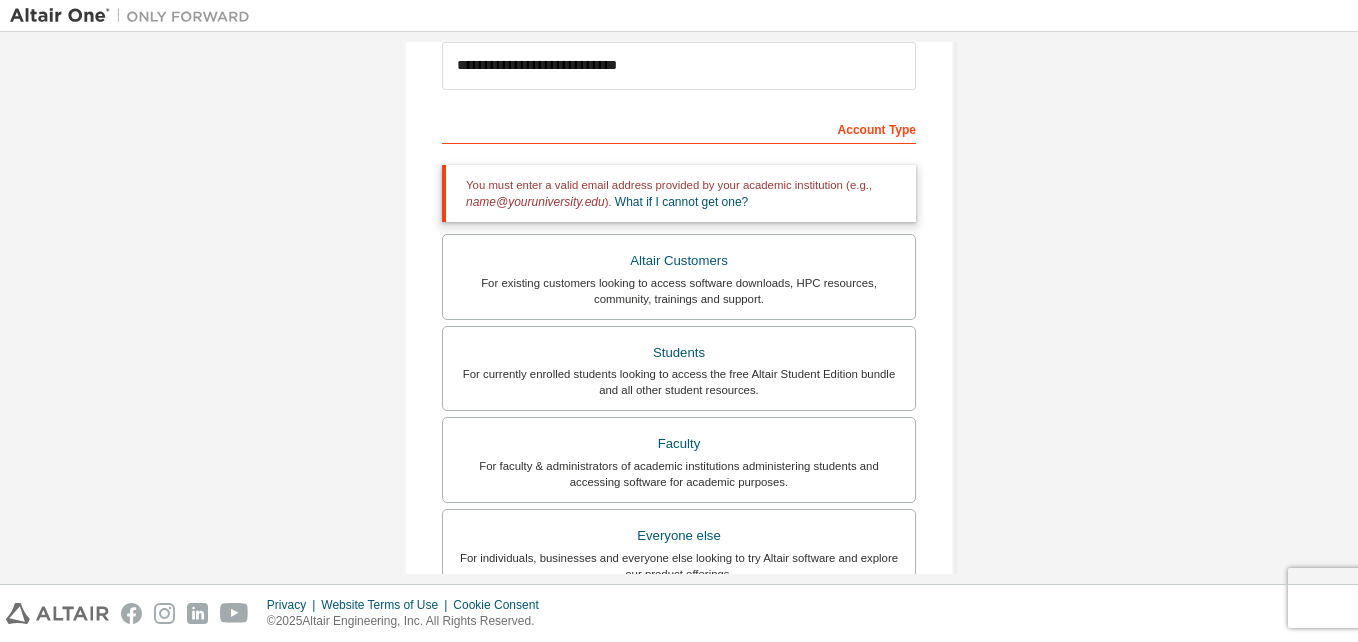 scroll, scrollTop: 254, scrollLeft: 0, axis: vertical 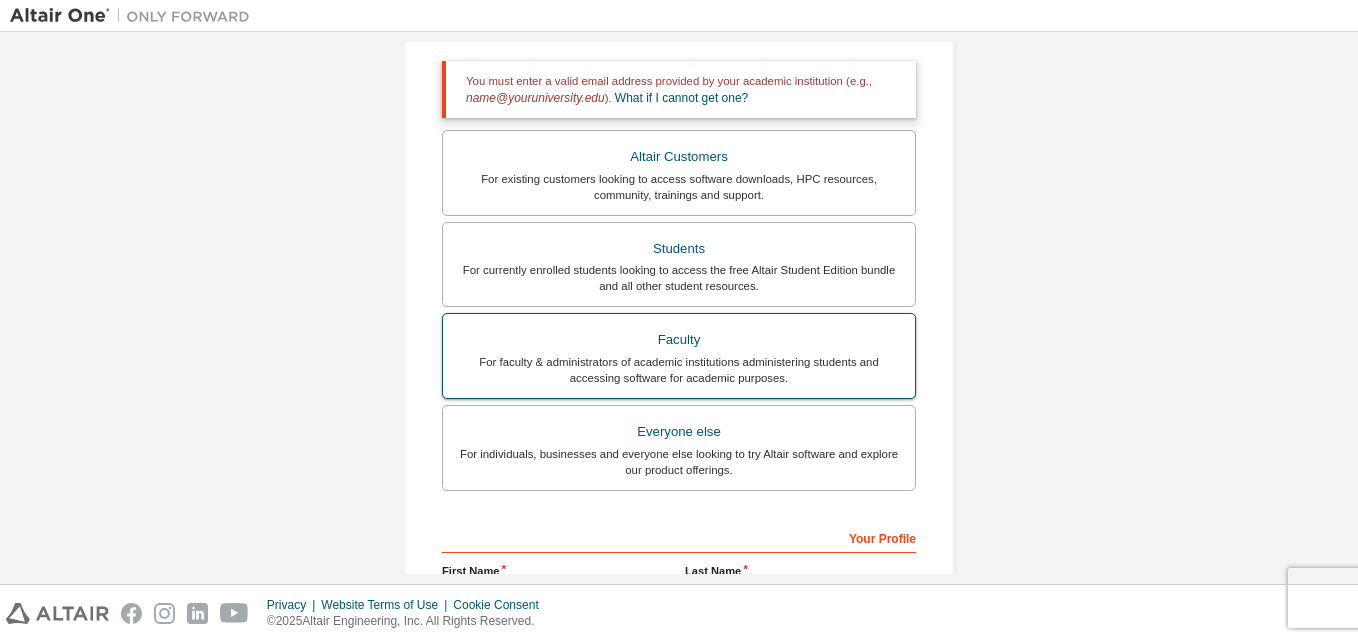 click on "Faculty" at bounding box center [679, 340] 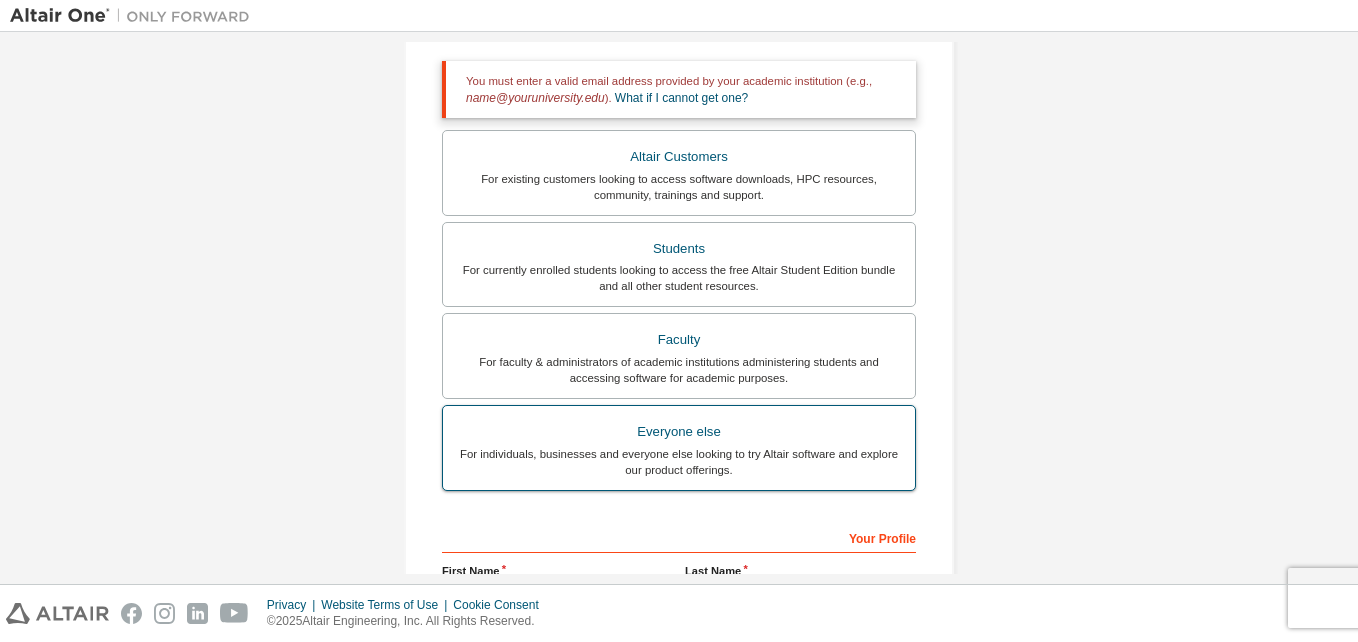 click on "Everyone else" at bounding box center (679, 432) 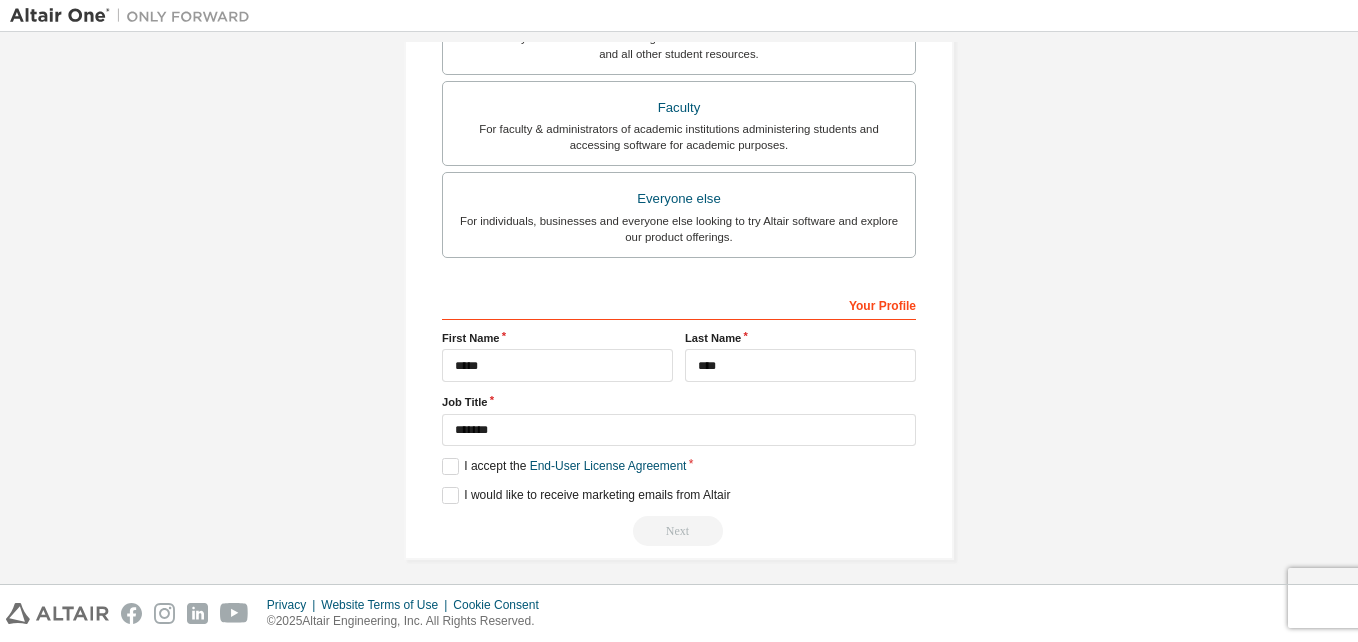 scroll, scrollTop: 527, scrollLeft: 0, axis: vertical 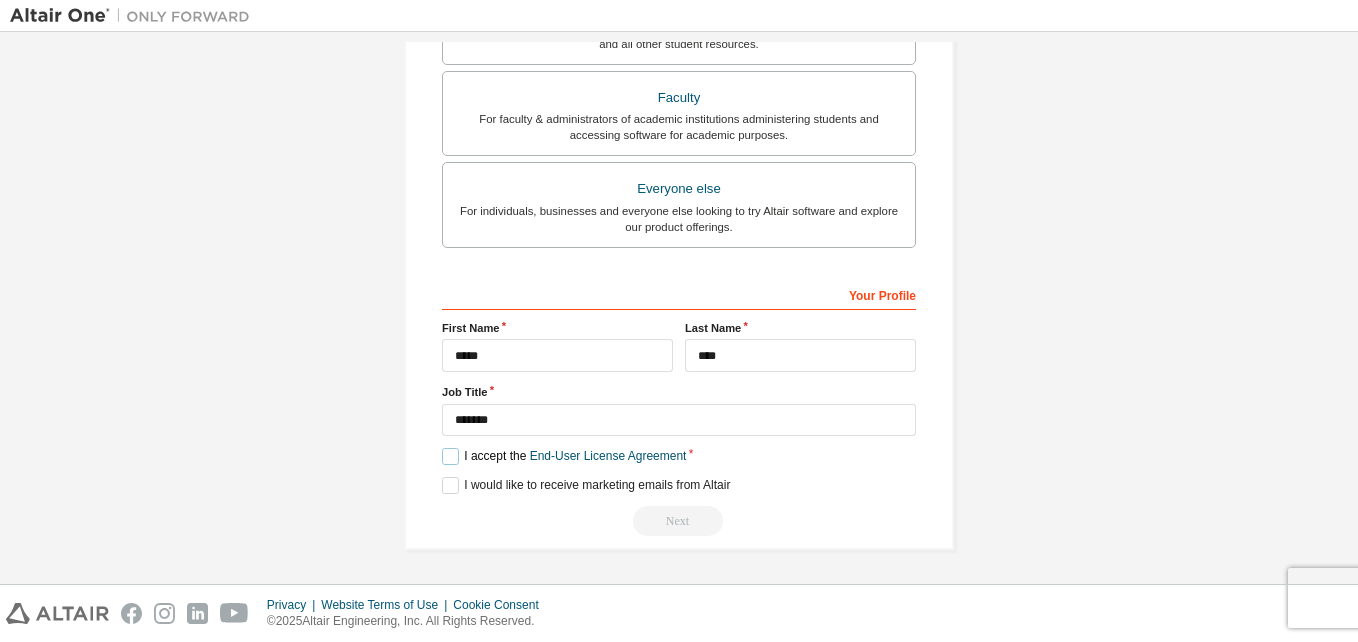 click on "I accept the    End-User License Agreement" at bounding box center (564, 456) 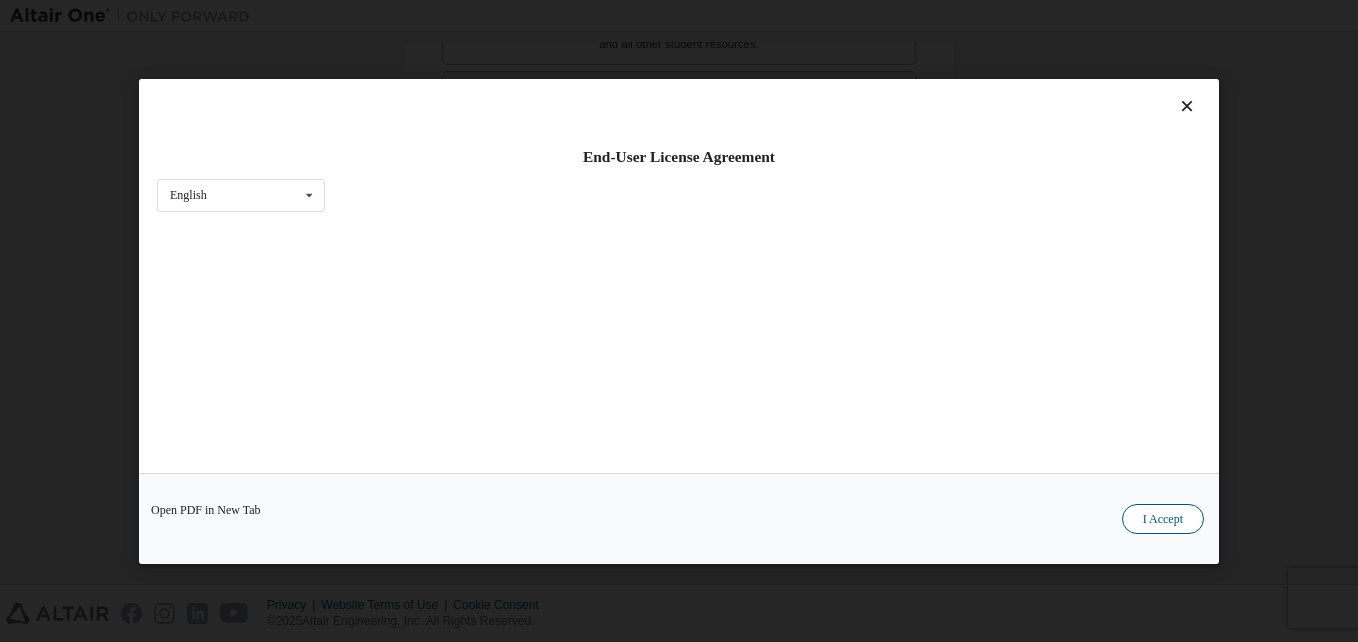 click on "I Accept" at bounding box center [1163, 518] 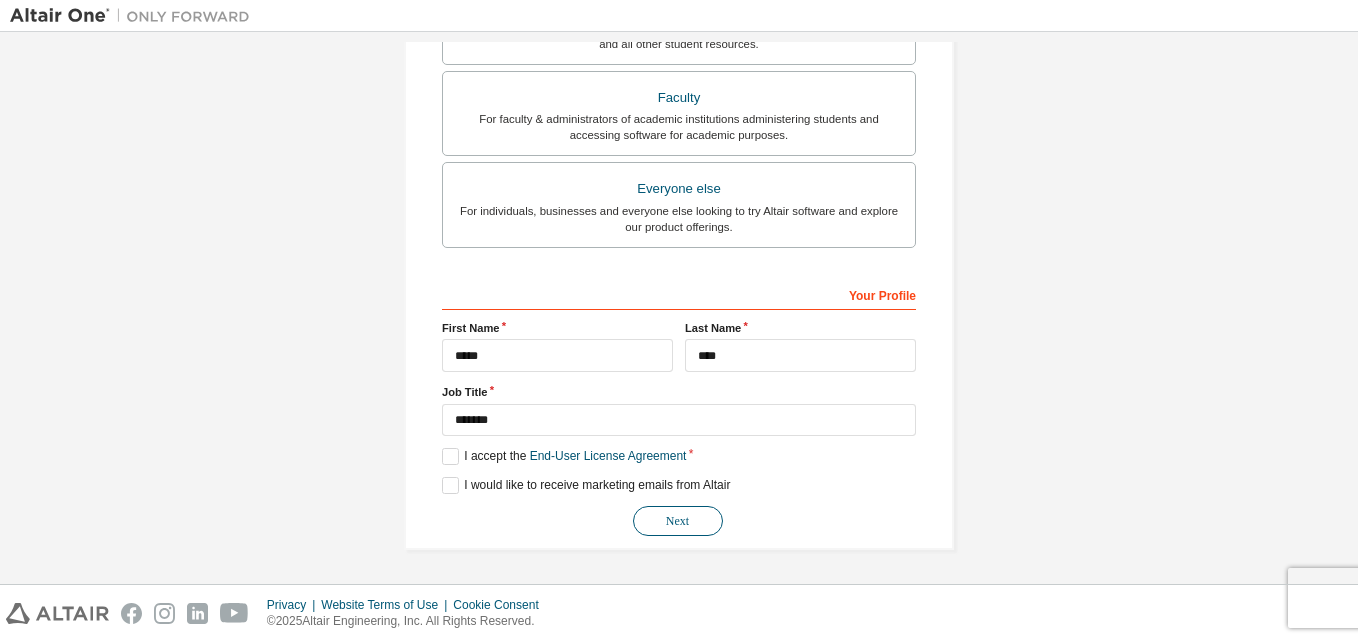 click on "Next" at bounding box center [678, 521] 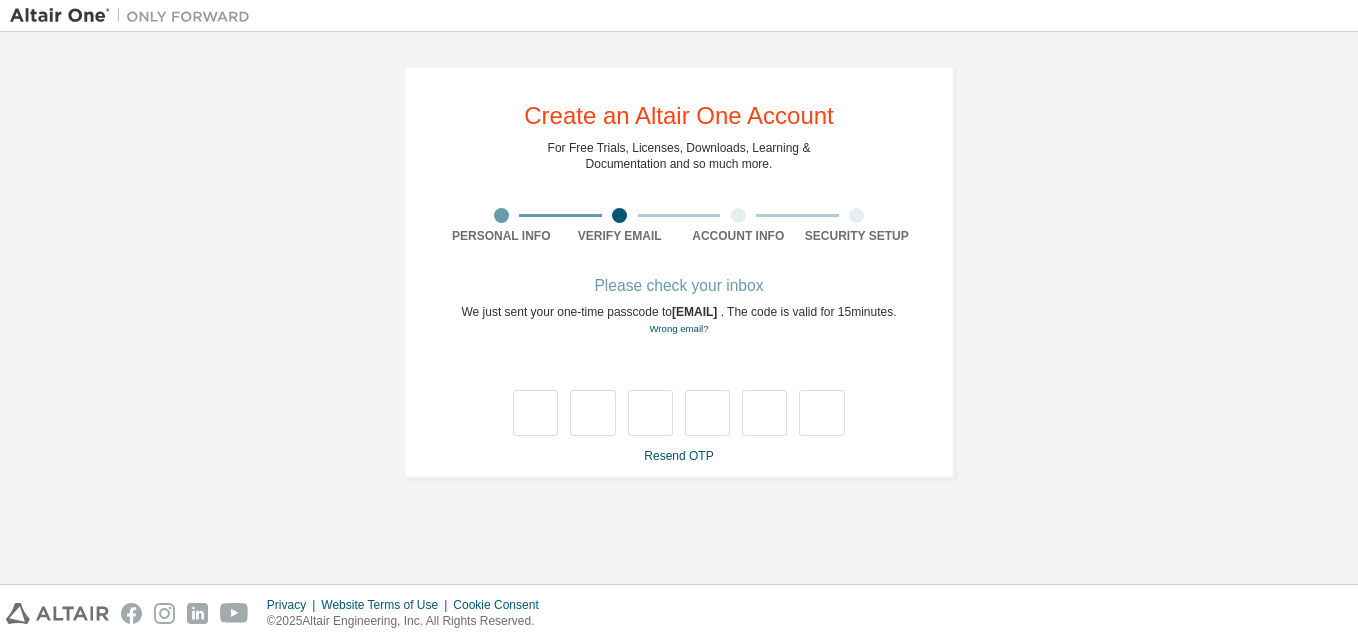 scroll, scrollTop: 0, scrollLeft: 0, axis: both 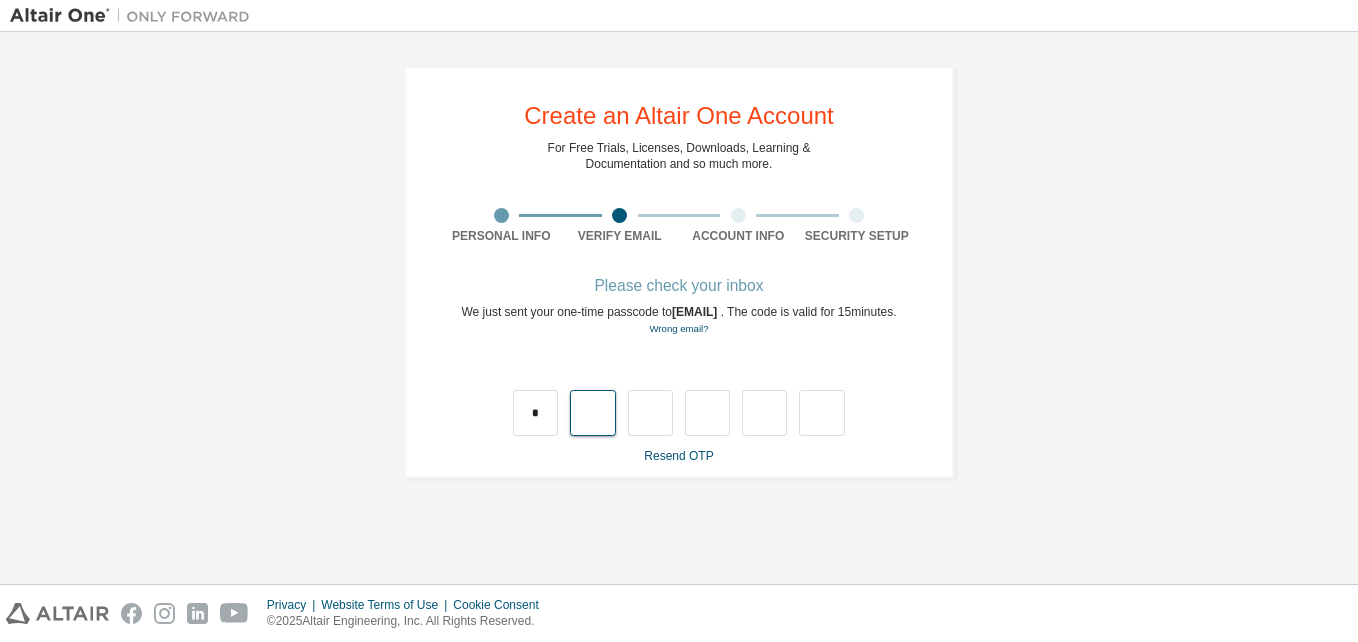 type on "*" 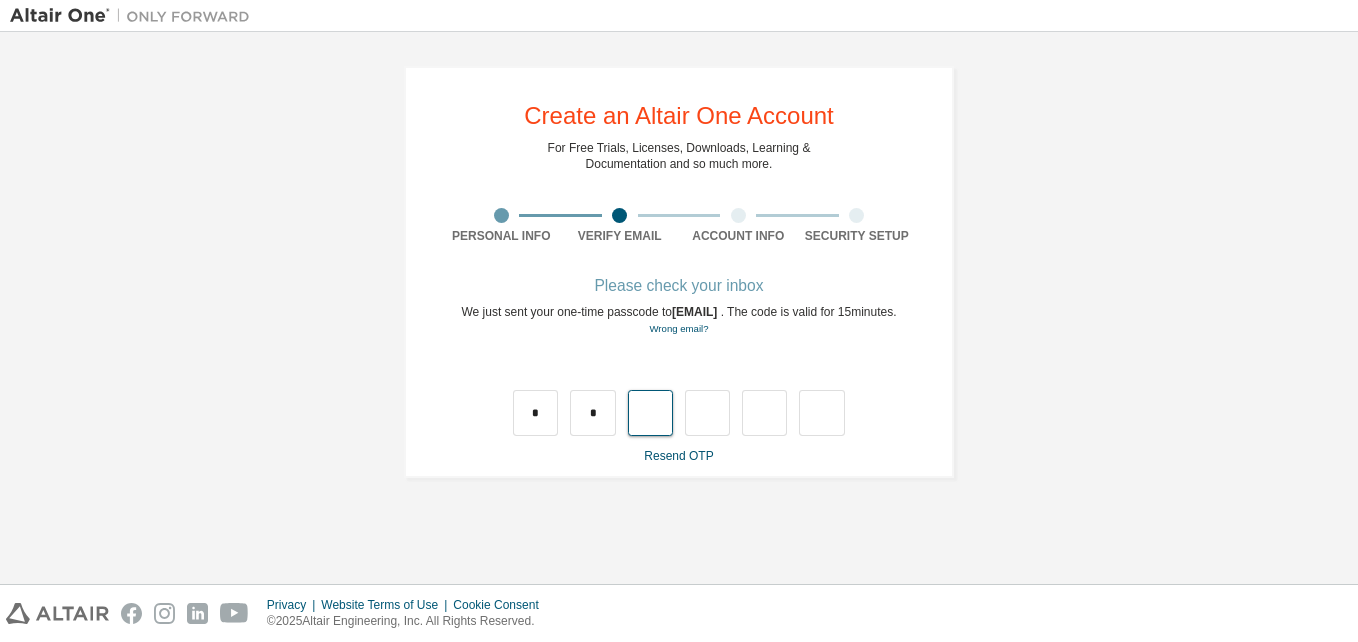 type on "*" 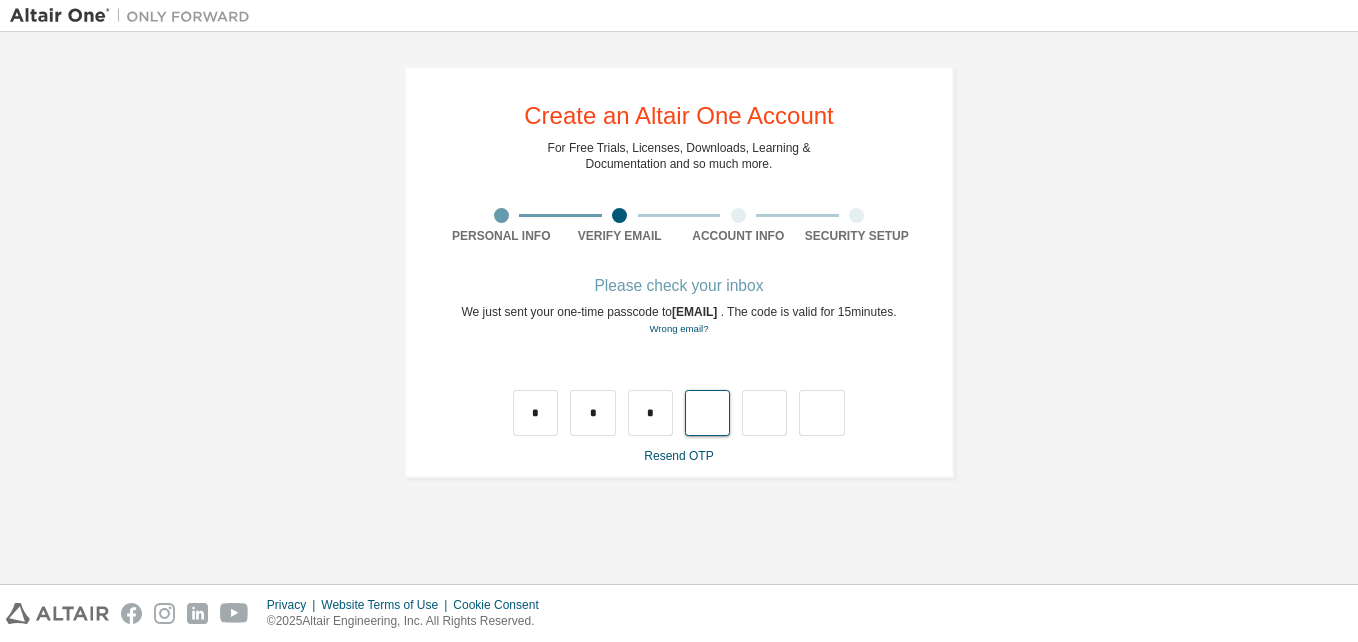 type on "*" 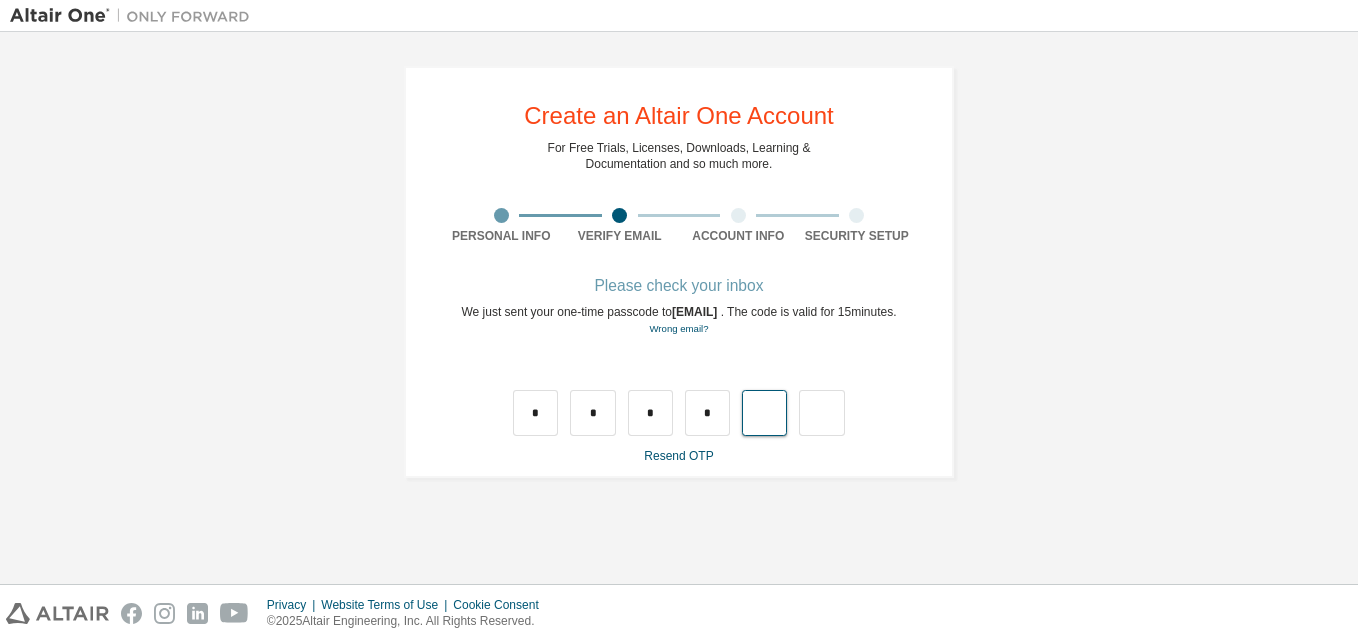 type on "*" 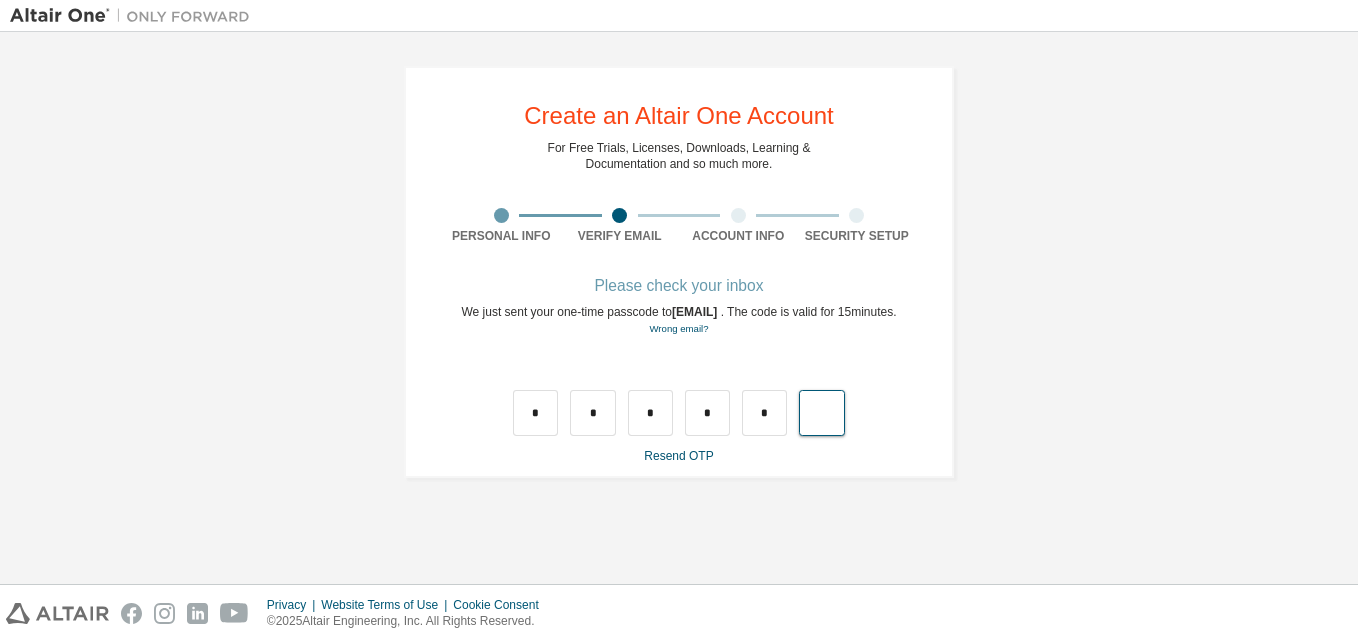 type on "*" 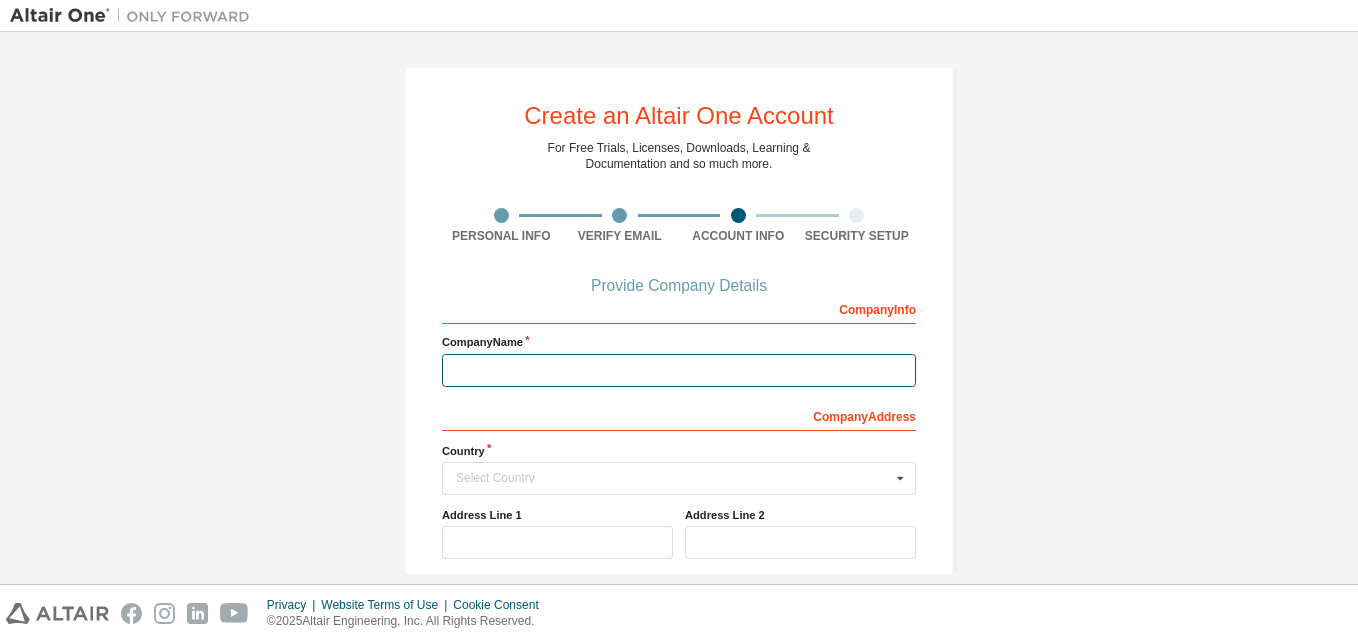 click at bounding box center [679, 370] 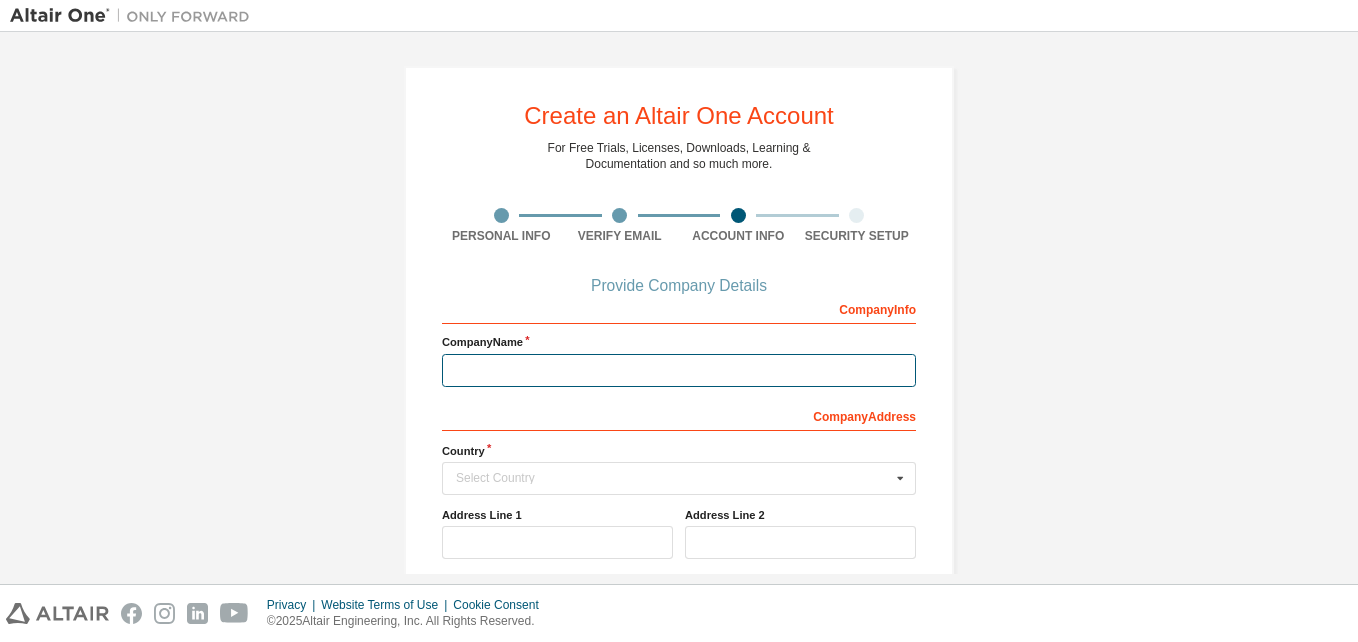 type on "*******" 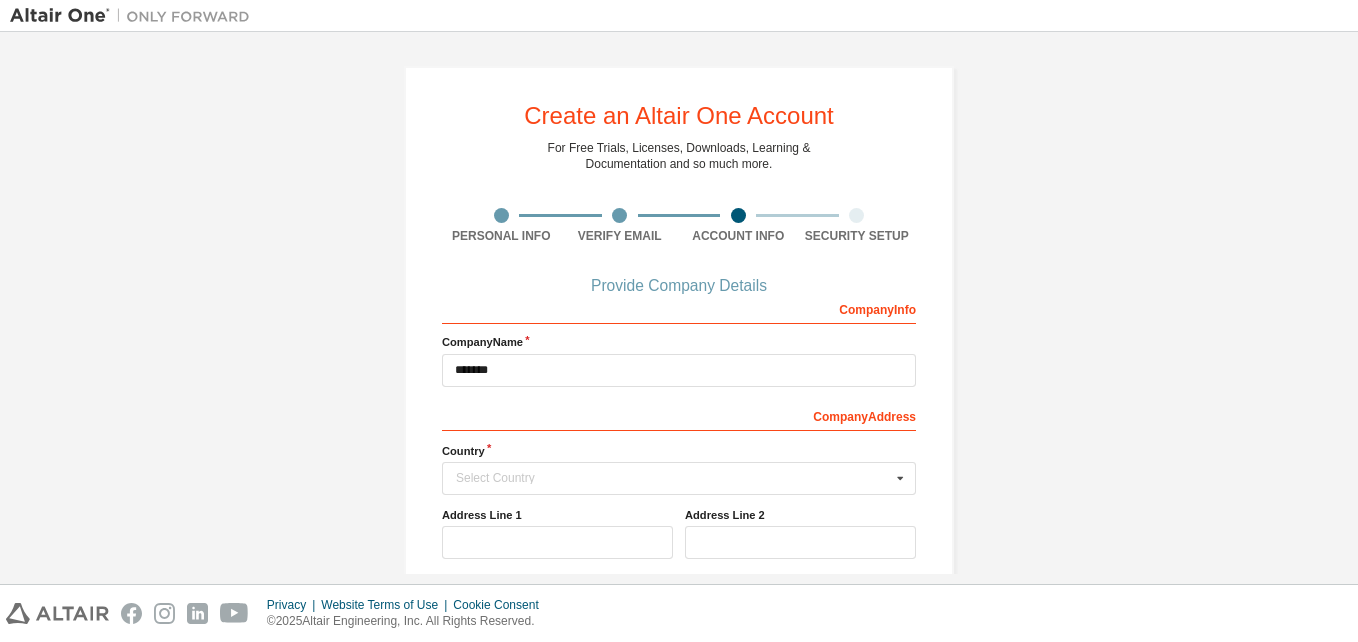 type 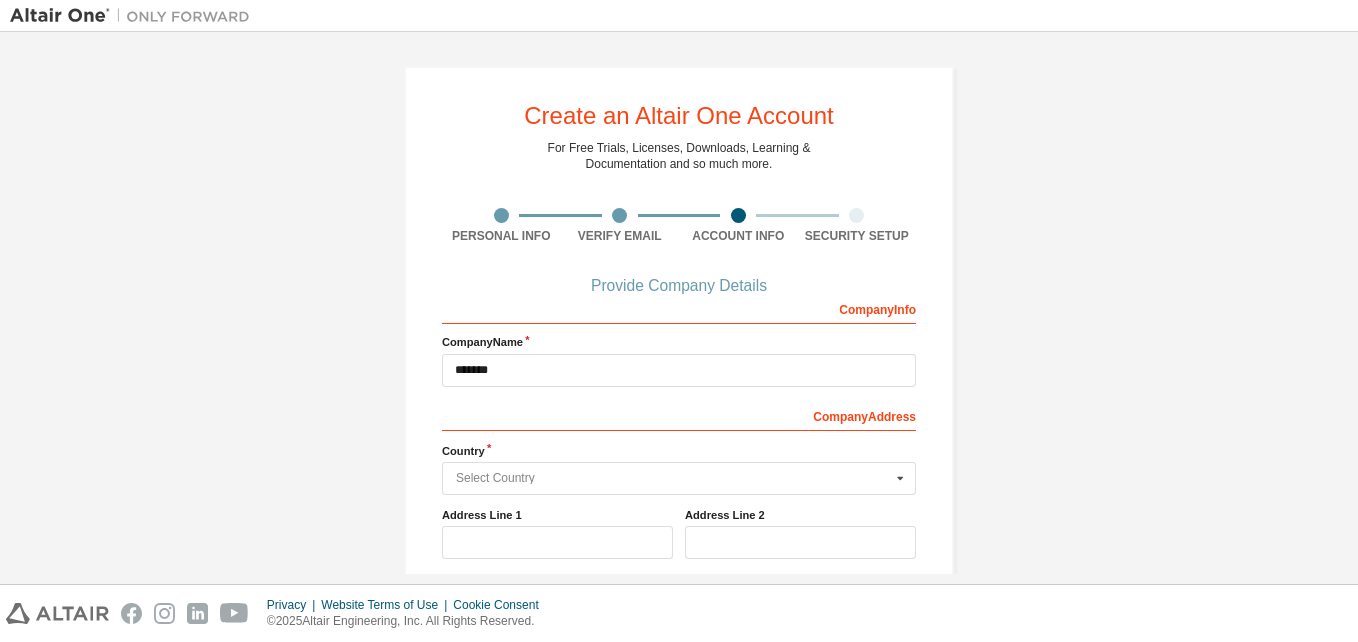 type on "*********" 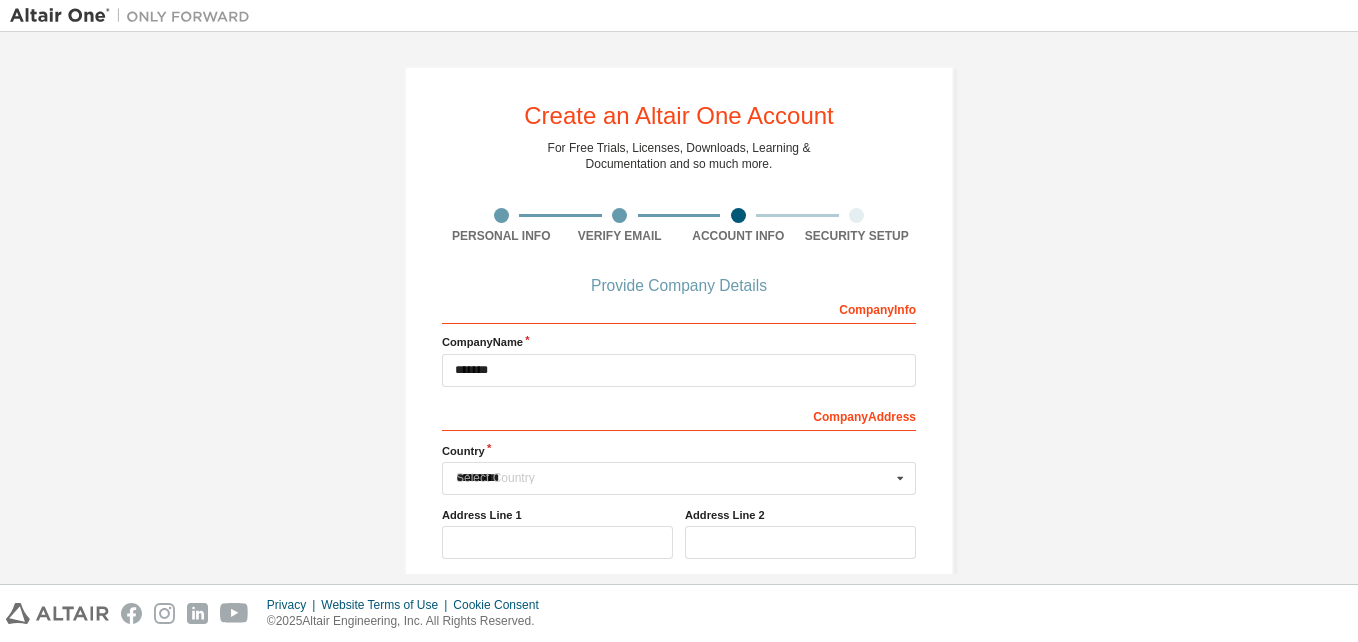 type on "*******" 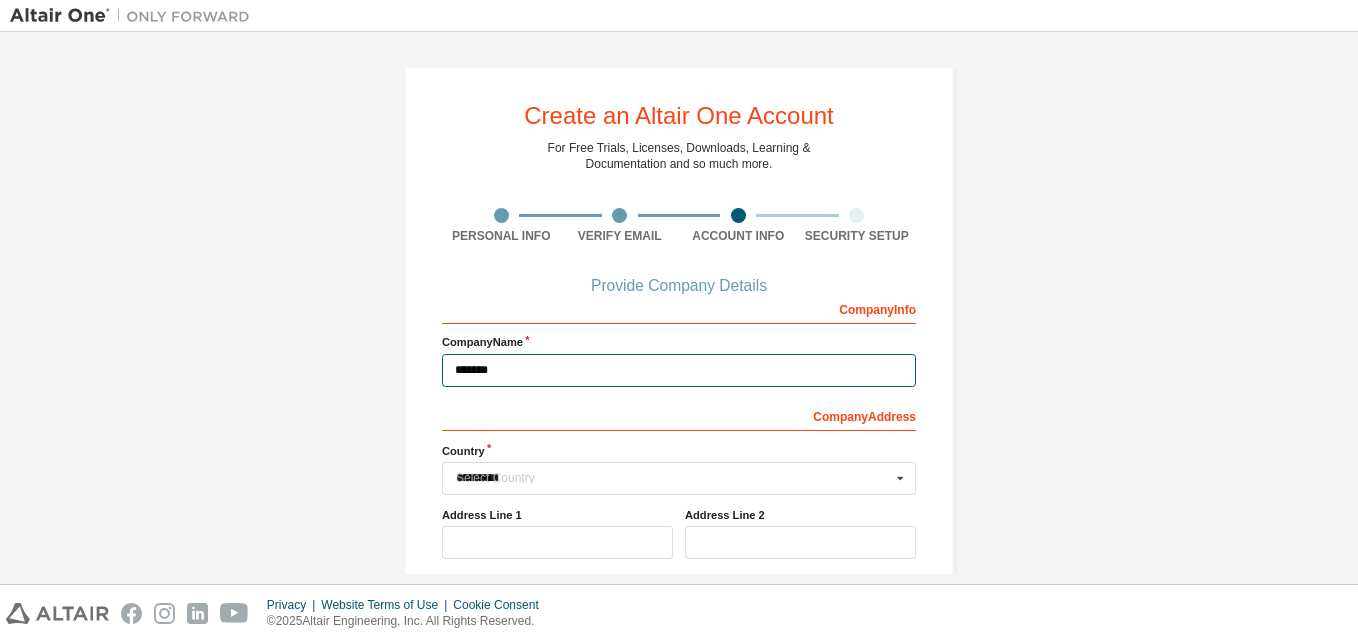 type 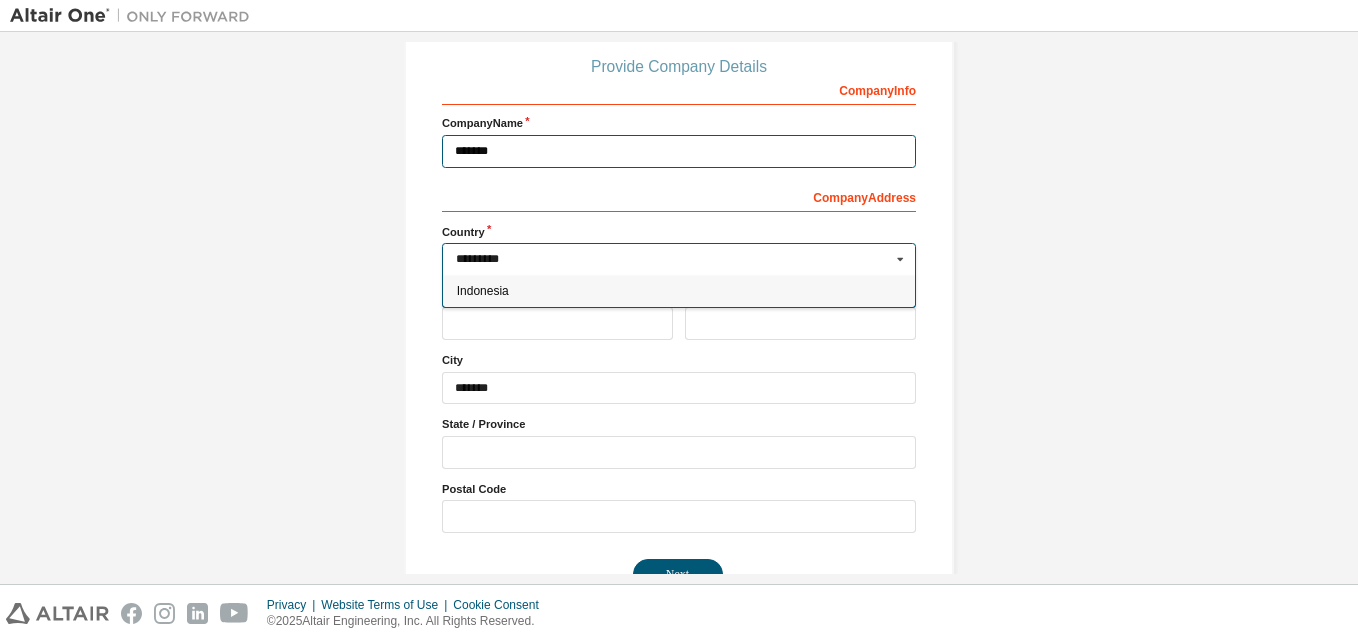 scroll, scrollTop: 272, scrollLeft: 0, axis: vertical 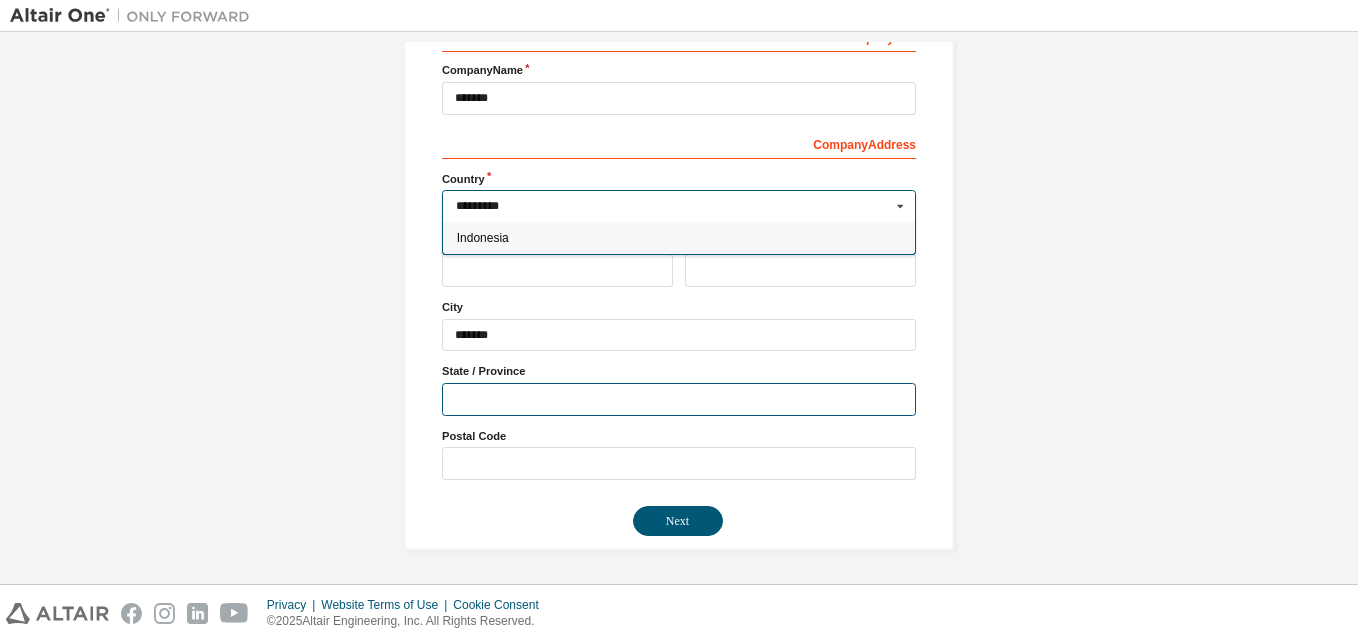 type 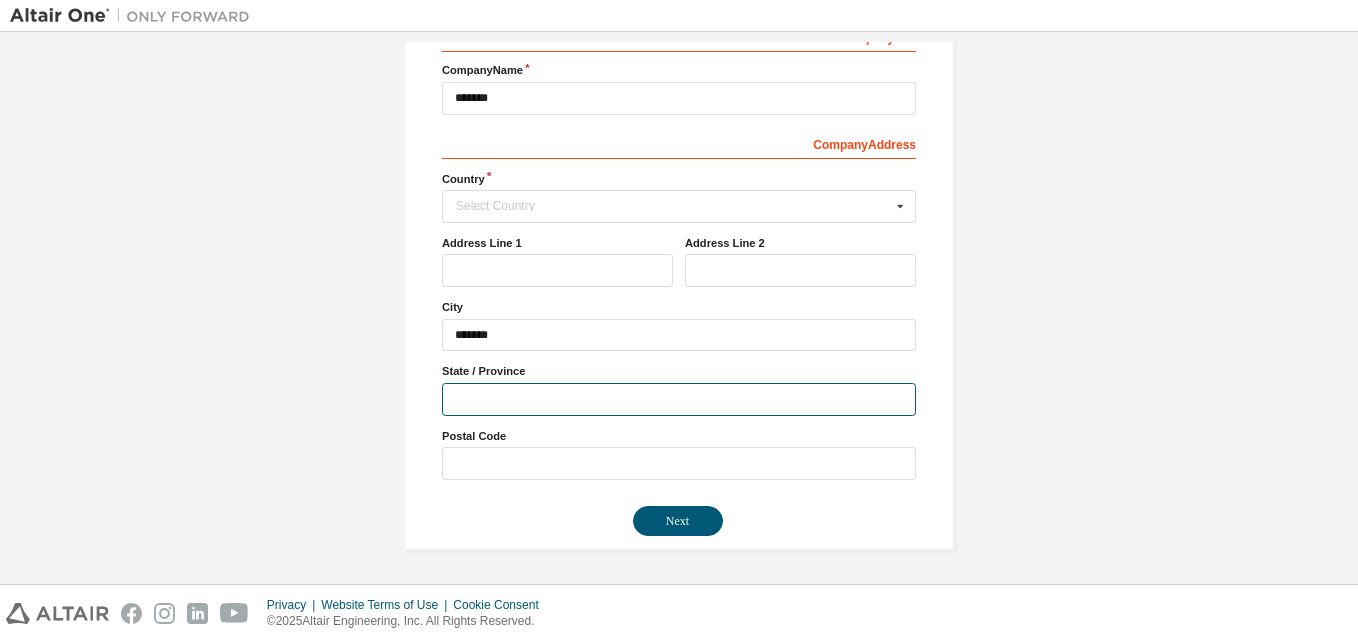 click at bounding box center (679, 399) 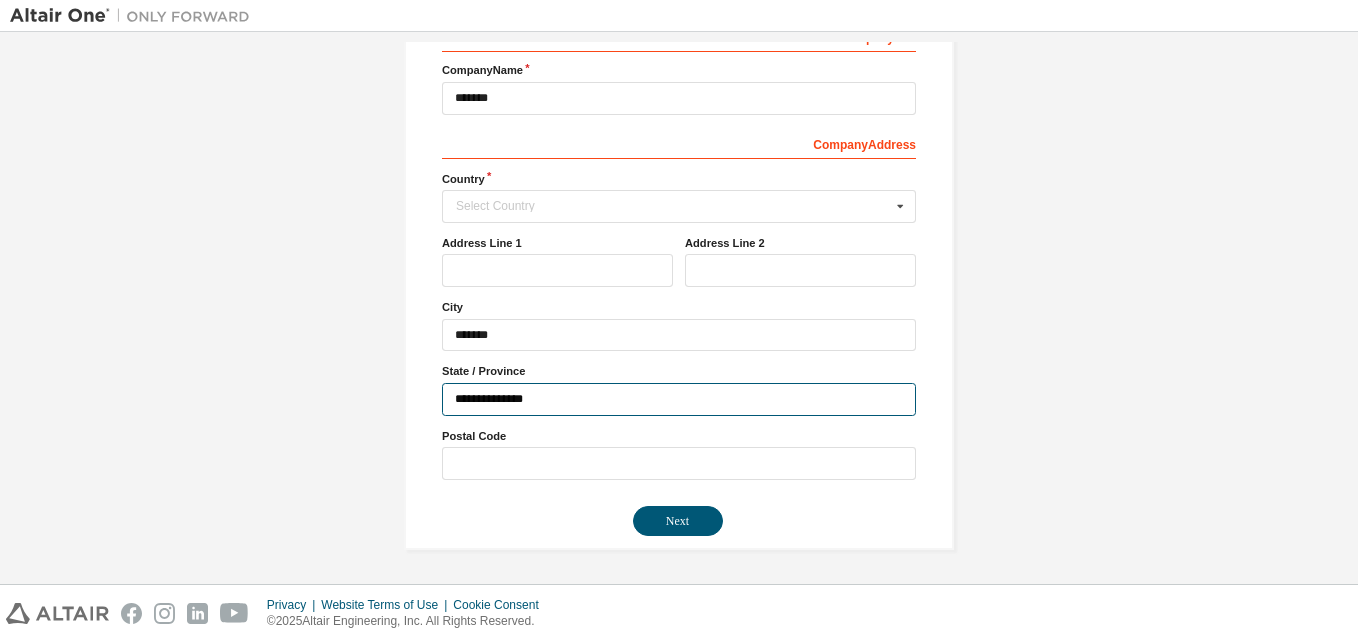 type on "**********" 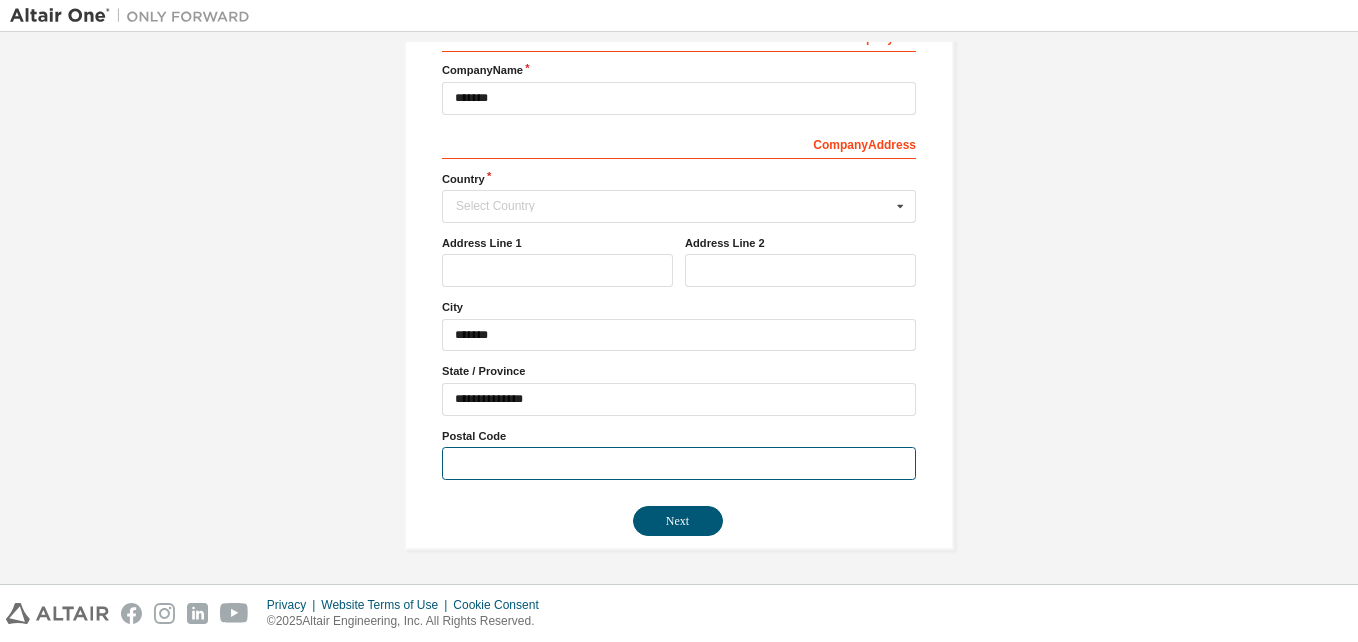 click at bounding box center (679, 463) 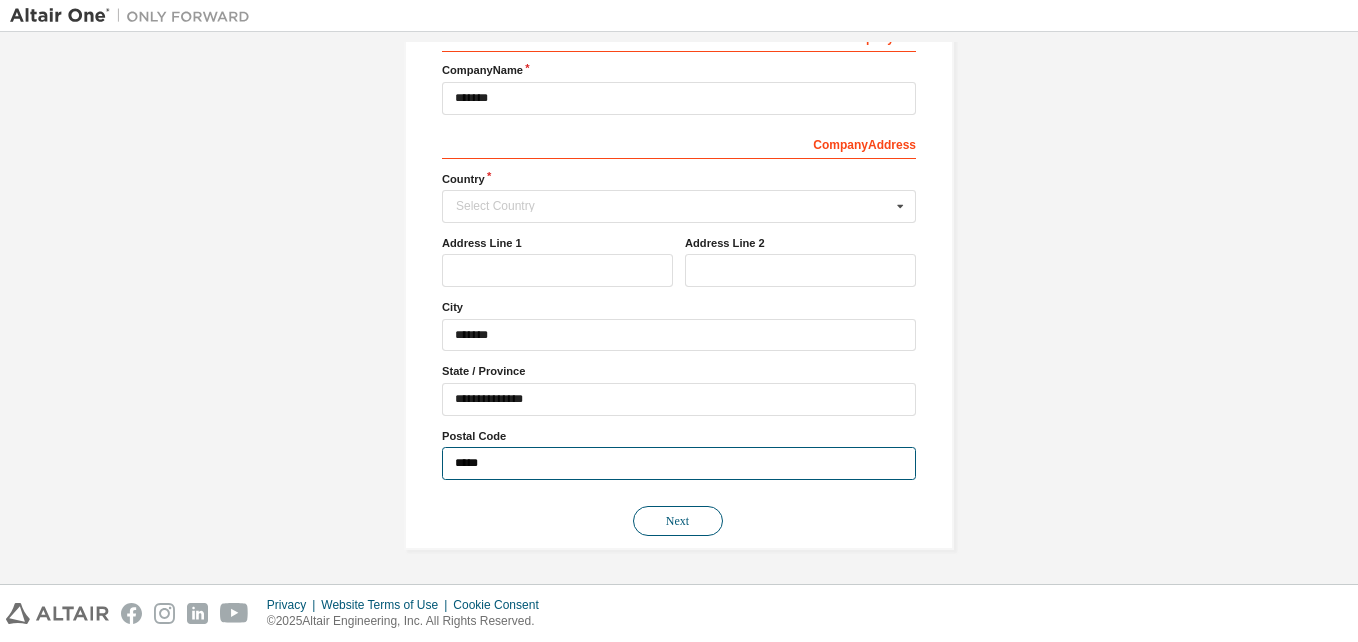 type on "*****" 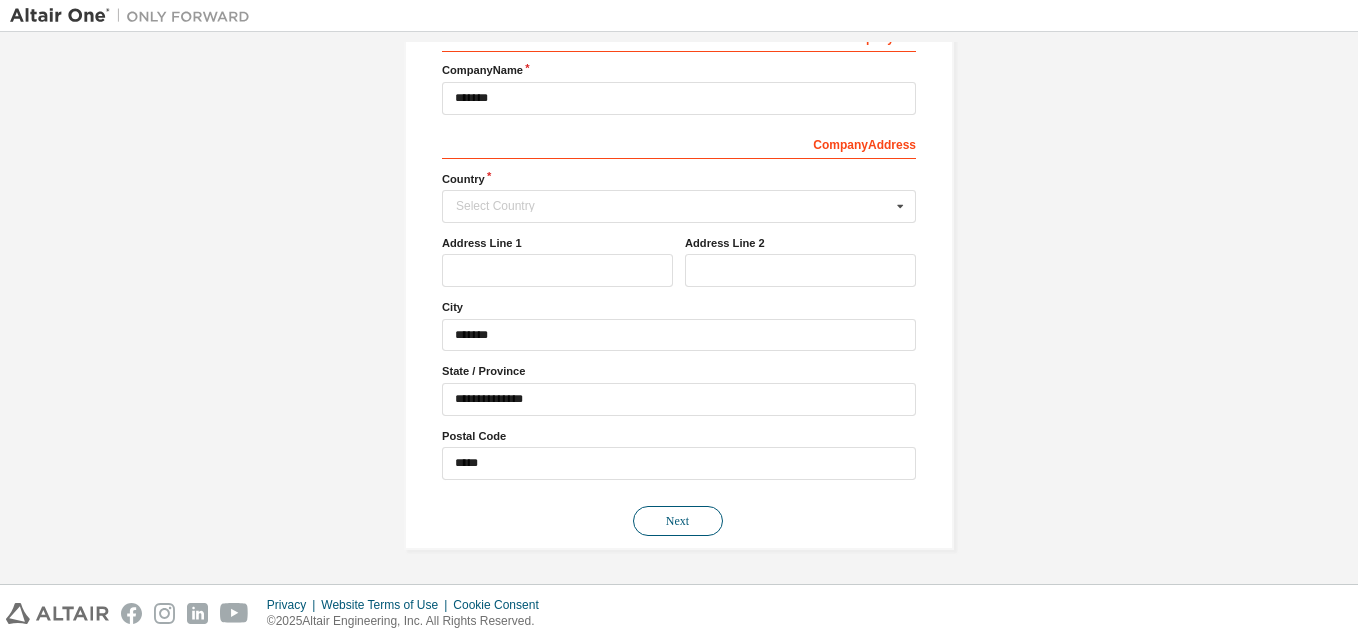 click on "Next" at bounding box center [678, 521] 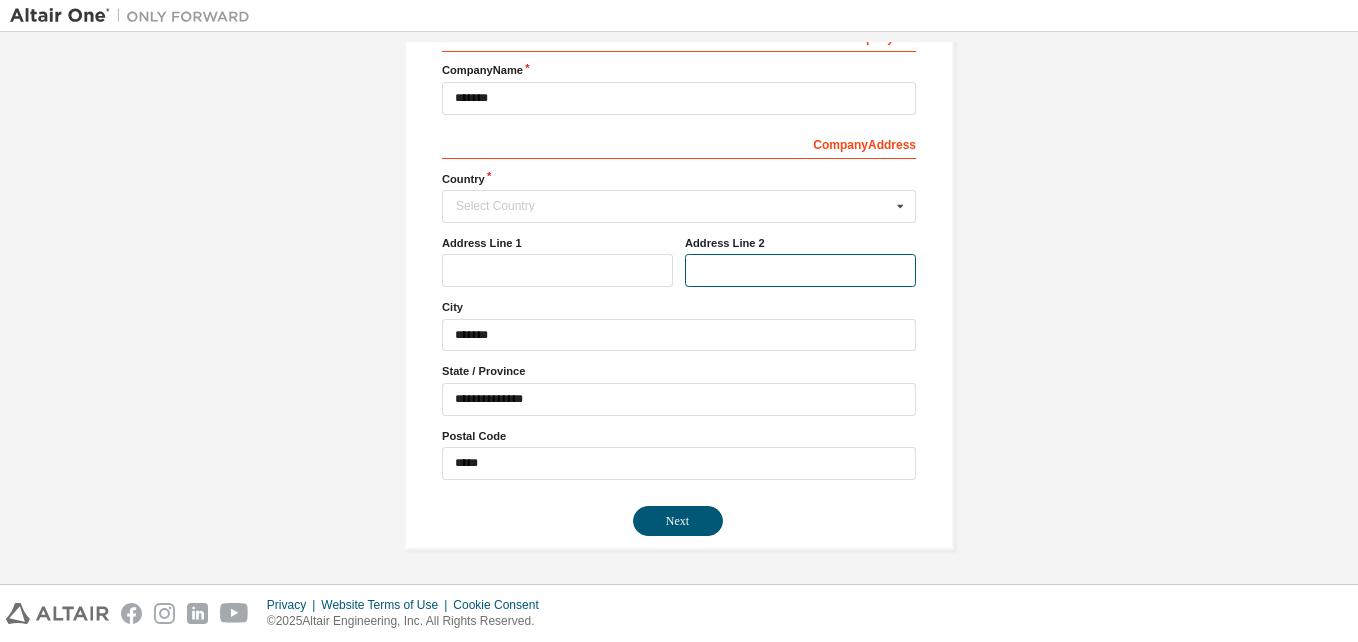 click at bounding box center [800, 270] 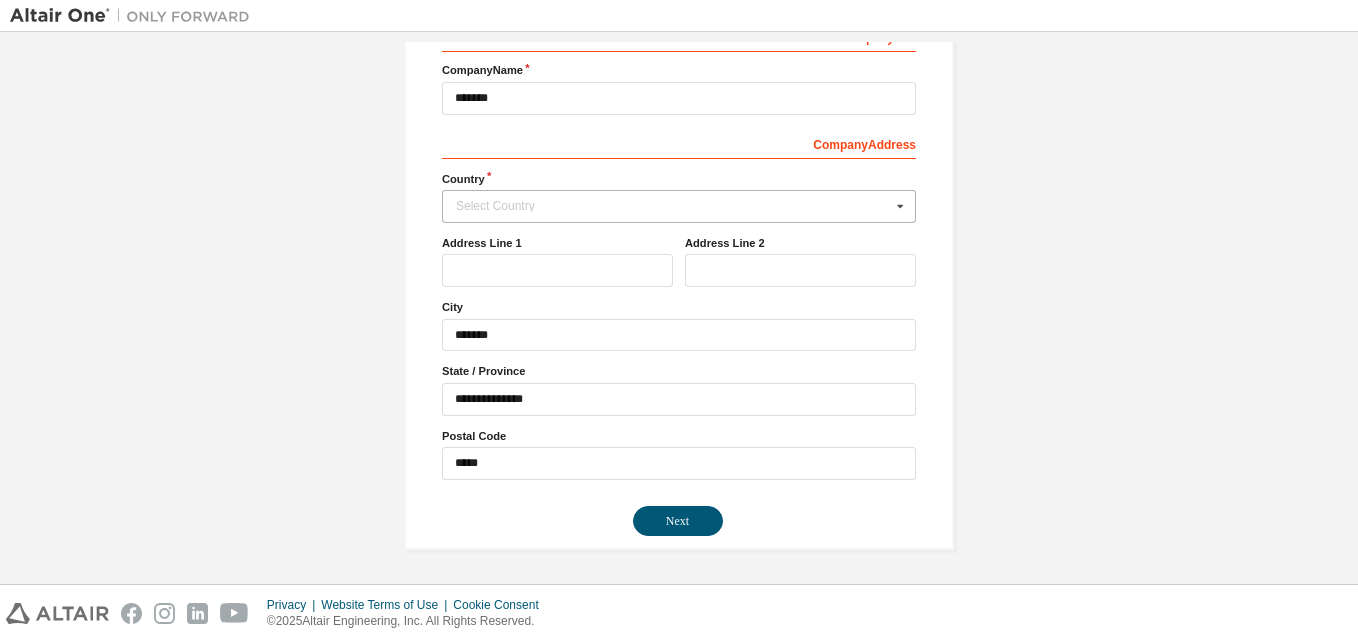 click on "Select Country" at bounding box center [673, 206] 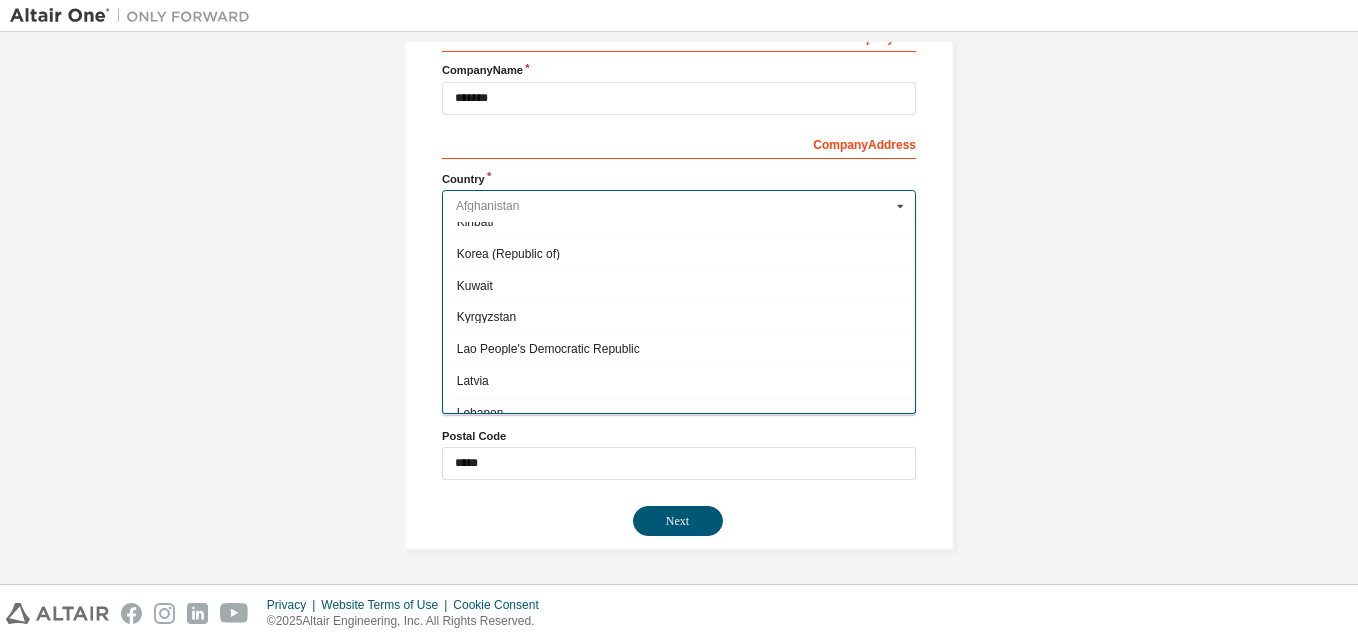 scroll, scrollTop: 3077, scrollLeft: 0, axis: vertical 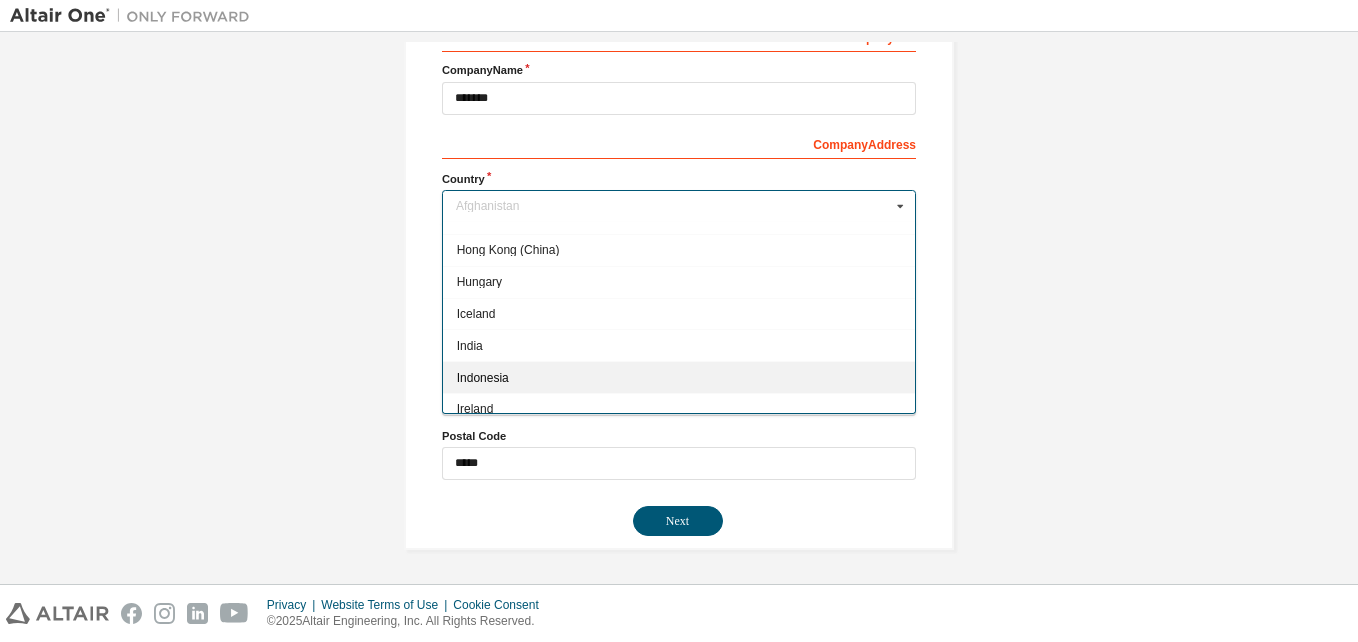 click on "Indonesia" at bounding box center (679, 377) 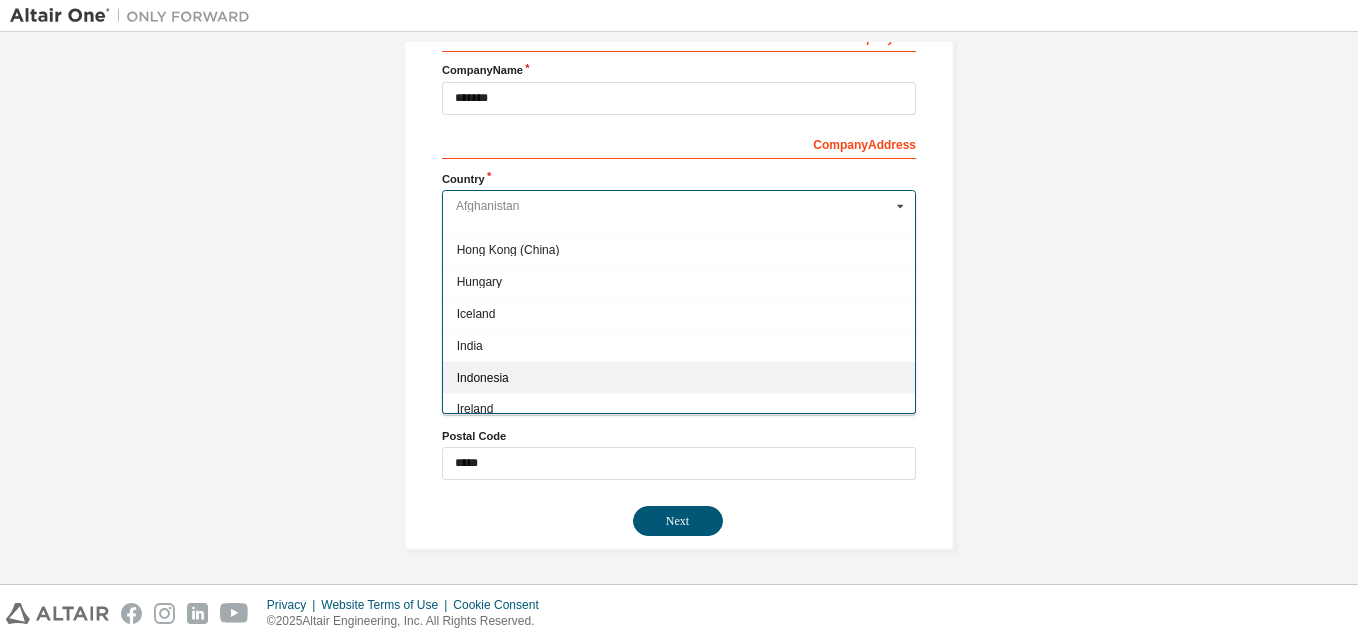 type on "***" 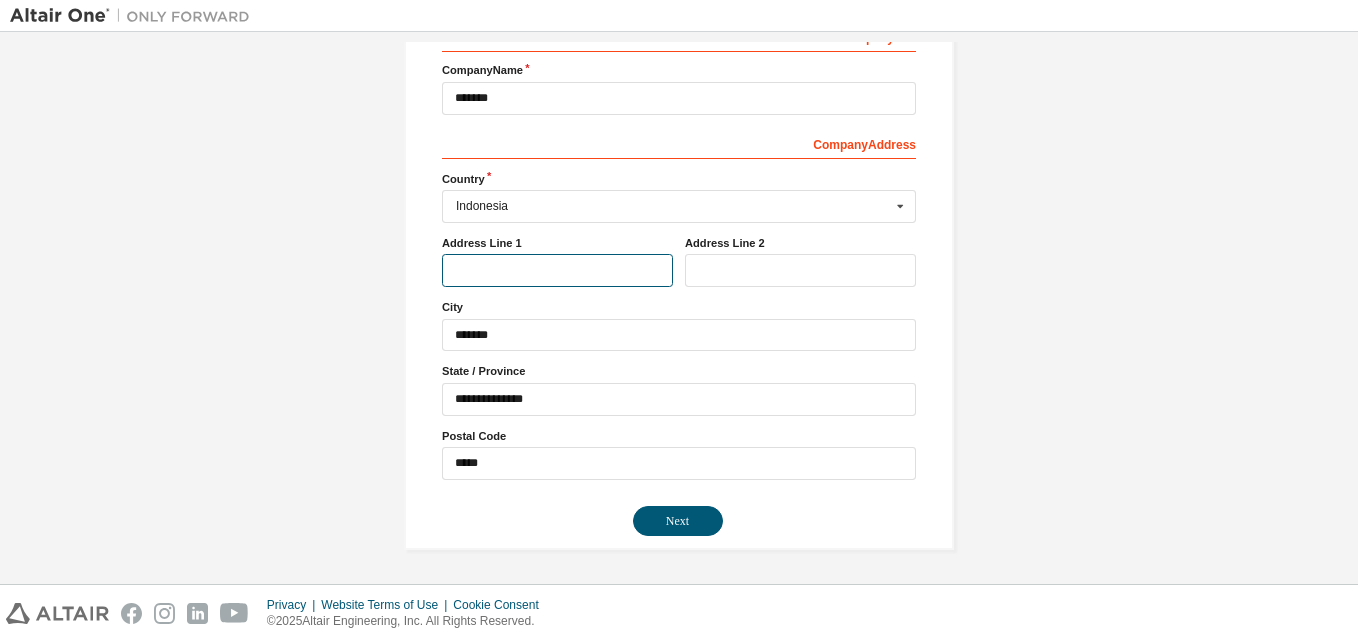 click at bounding box center (557, 270) 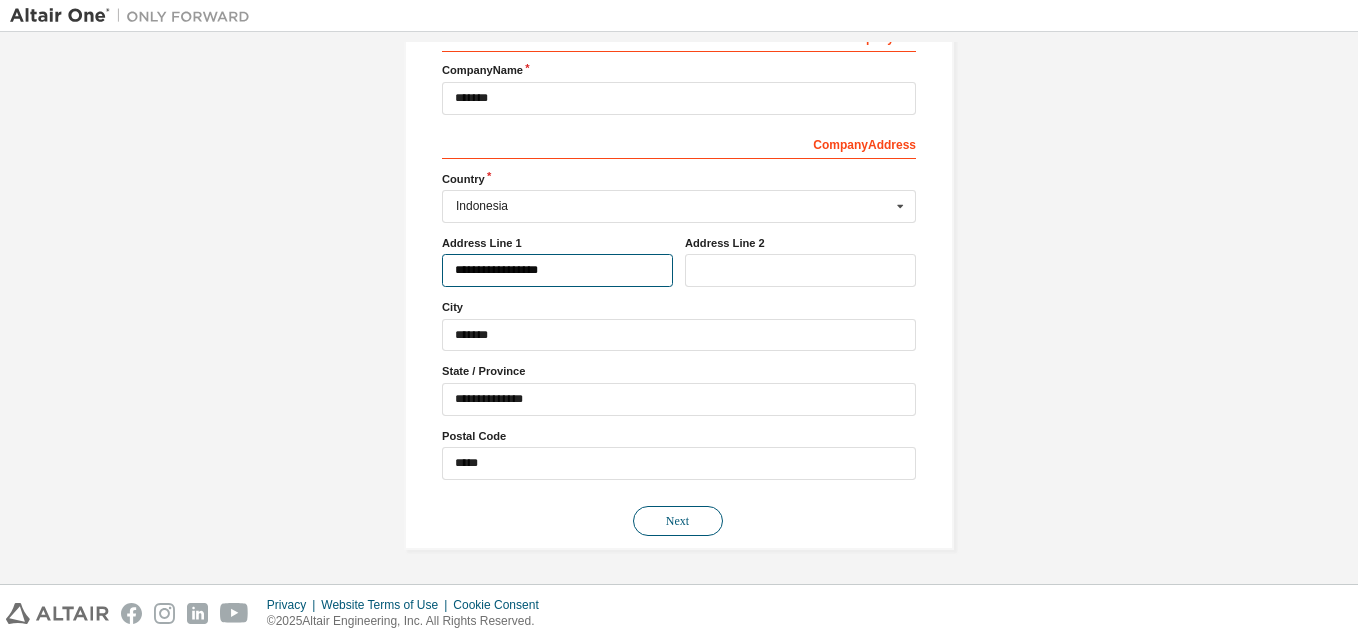 type on "**********" 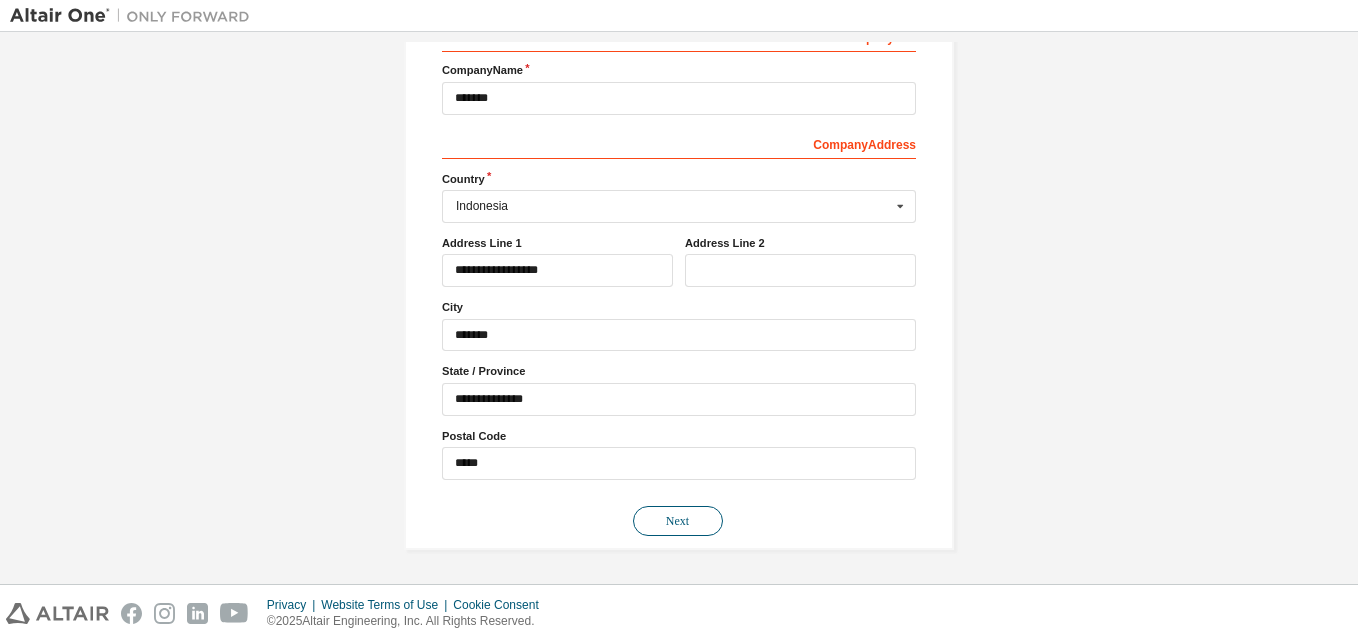 click on "Next" at bounding box center [678, 521] 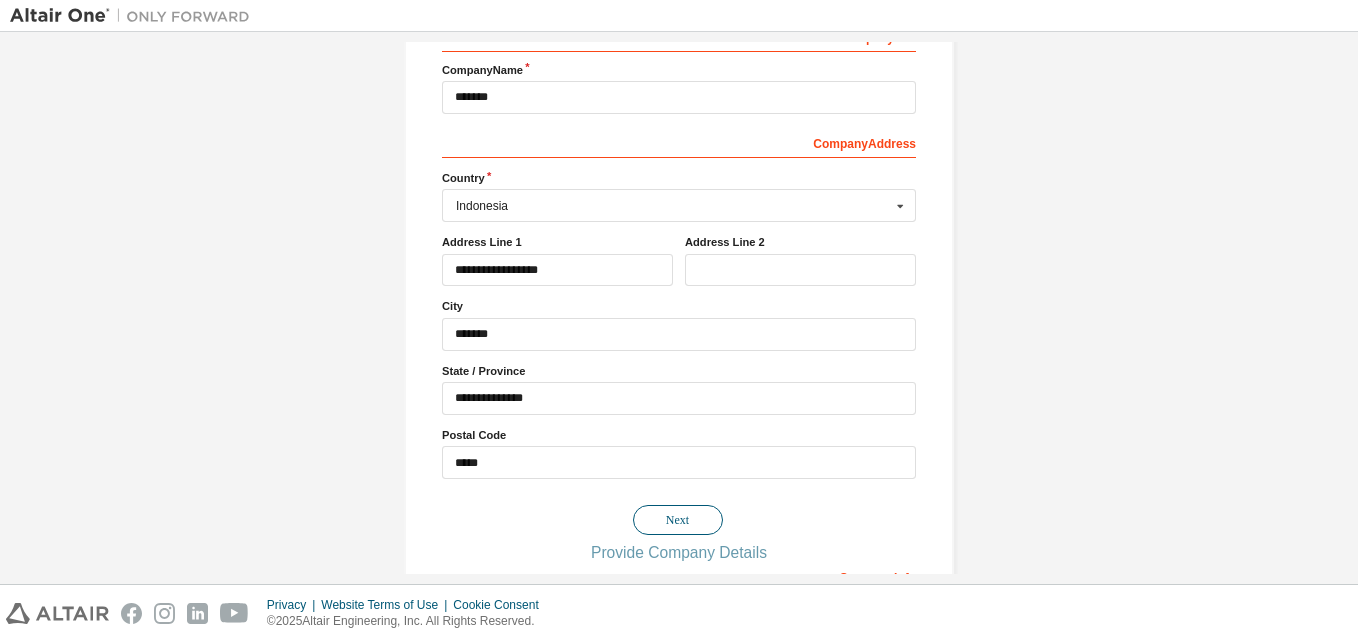 scroll, scrollTop: 0, scrollLeft: 0, axis: both 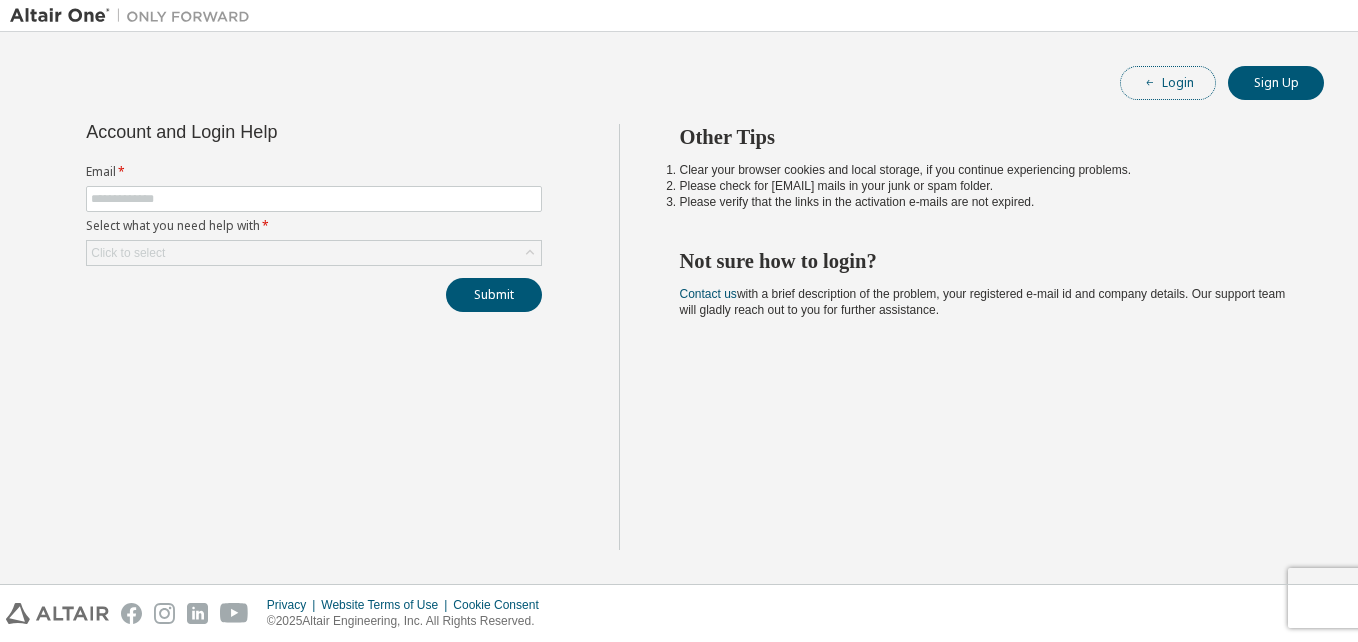 click at bounding box center [1150, 83] 